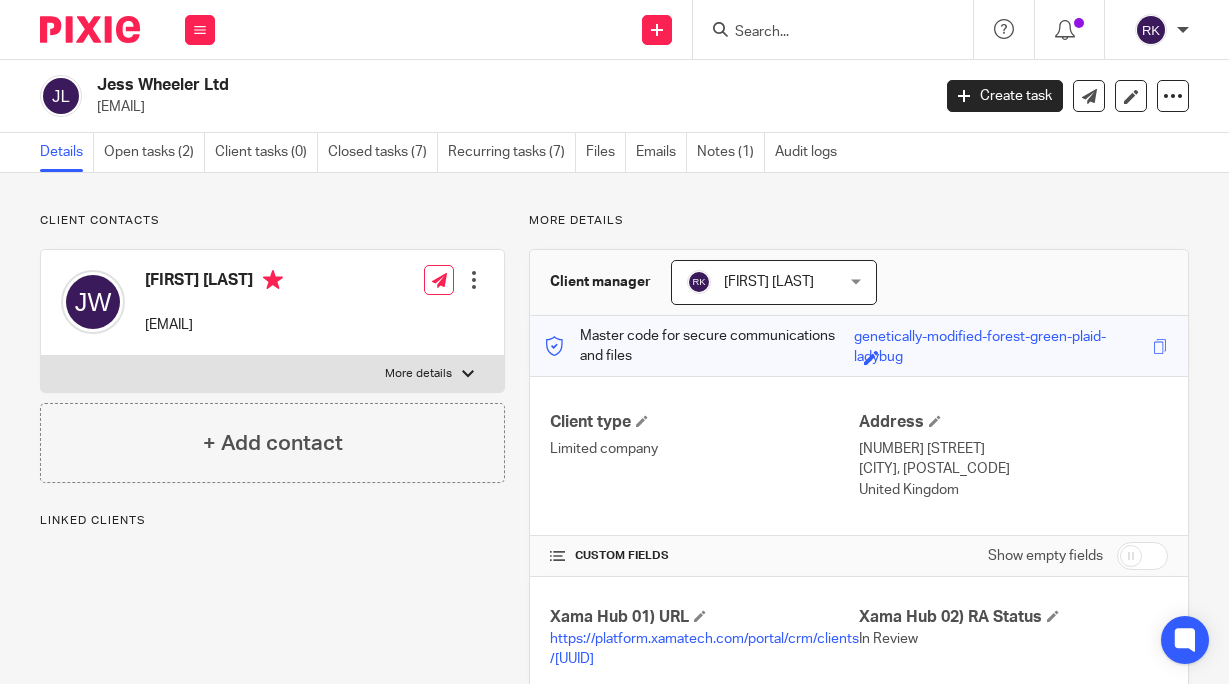 click at bounding box center [823, 33] 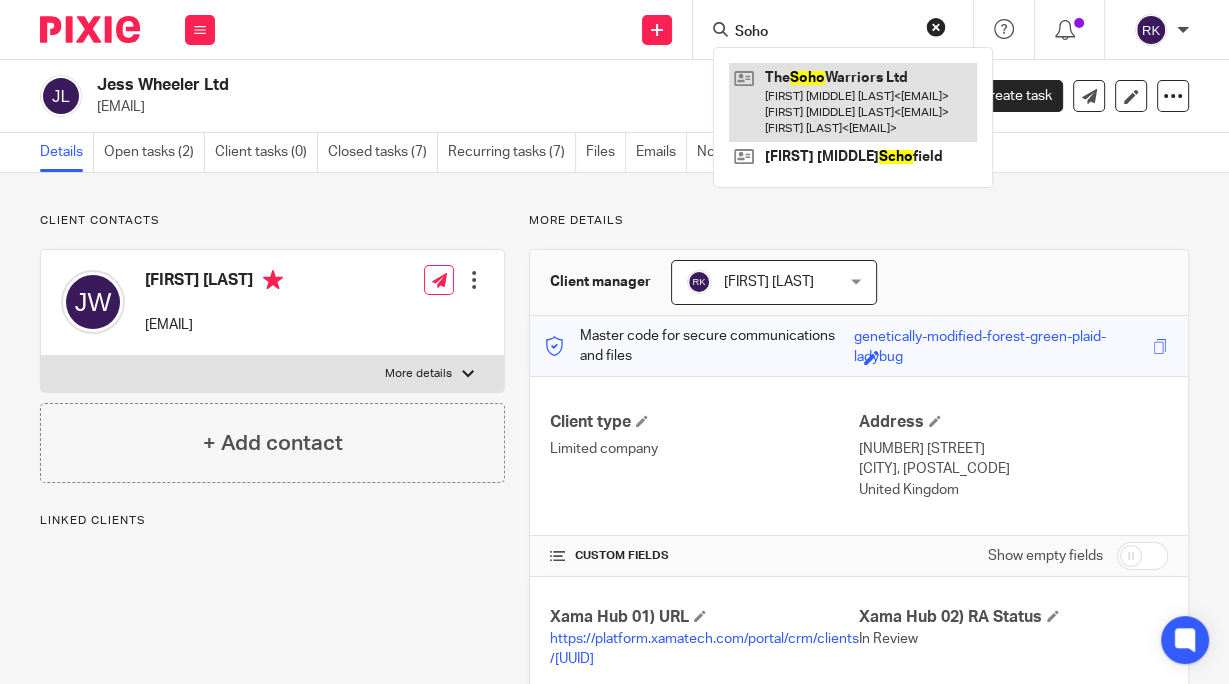type on "Soho" 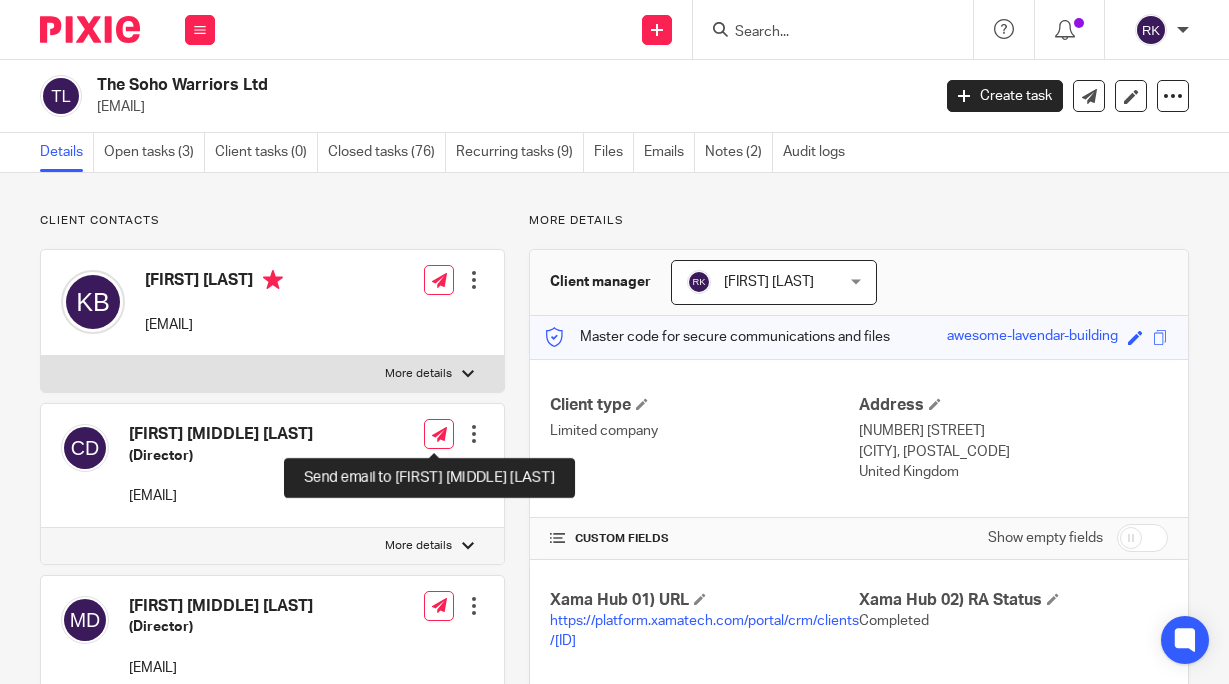 scroll, scrollTop: 0, scrollLeft: 0, axis: both 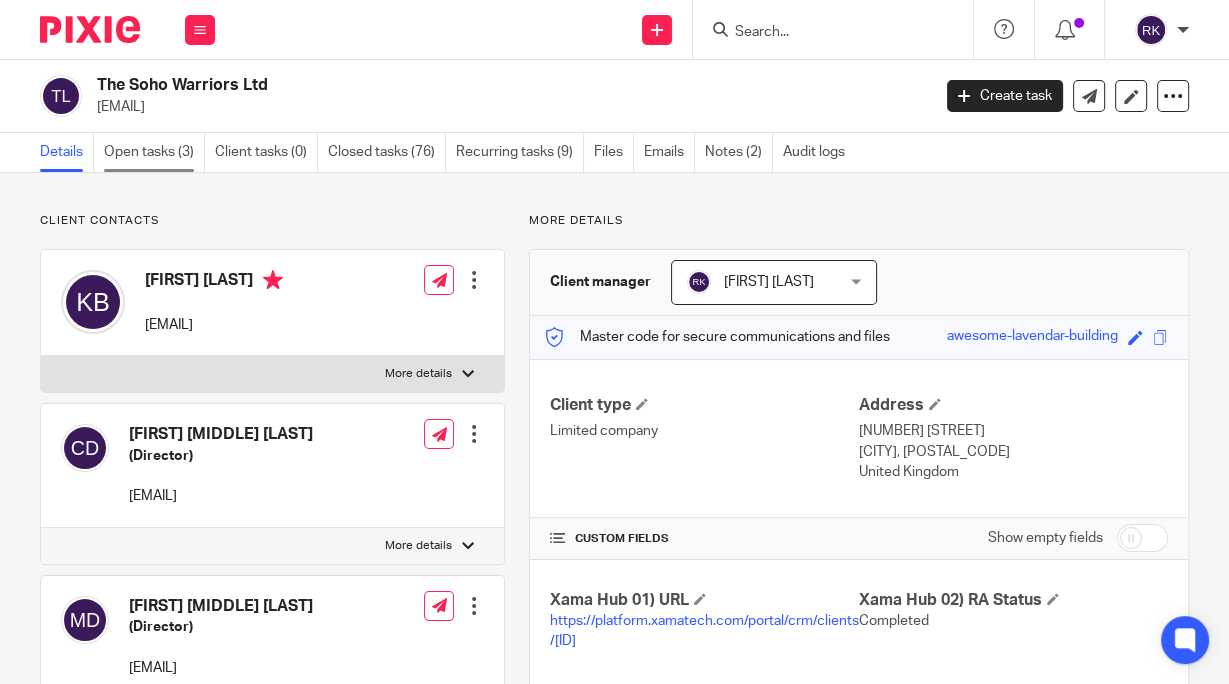 click on "Open tasks (3)" at bounding box center (154, 152) 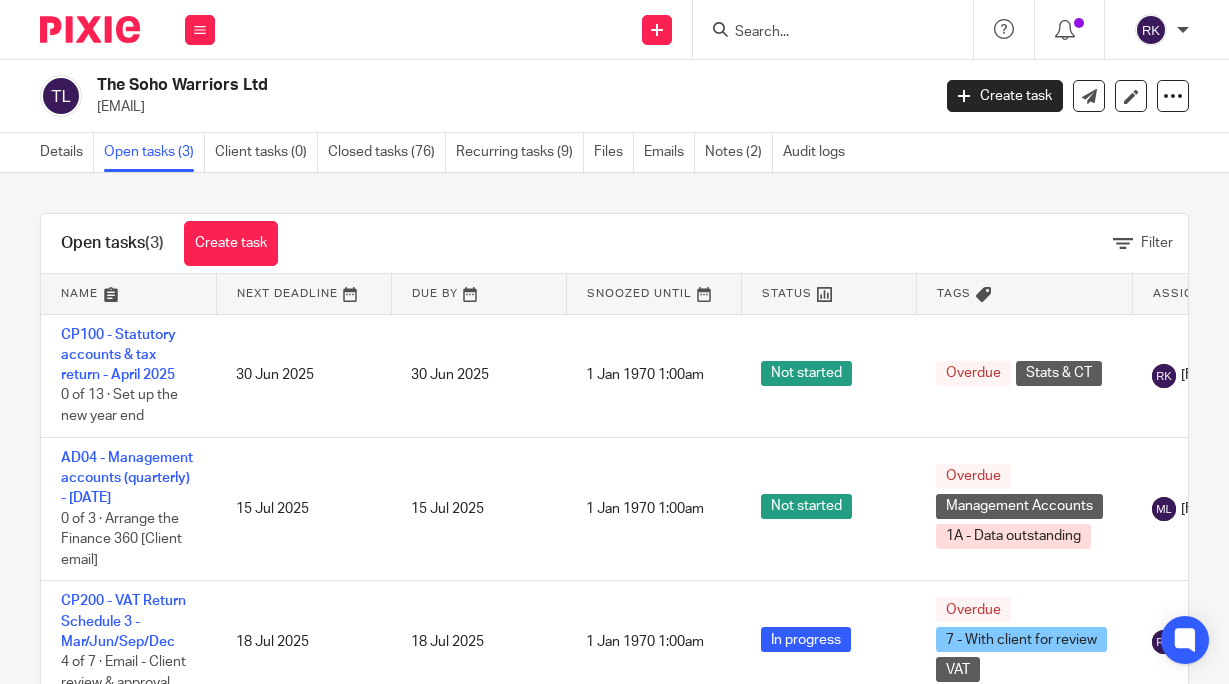 scroll, scrollTop: 0, scrollLeft: 0, axis: both 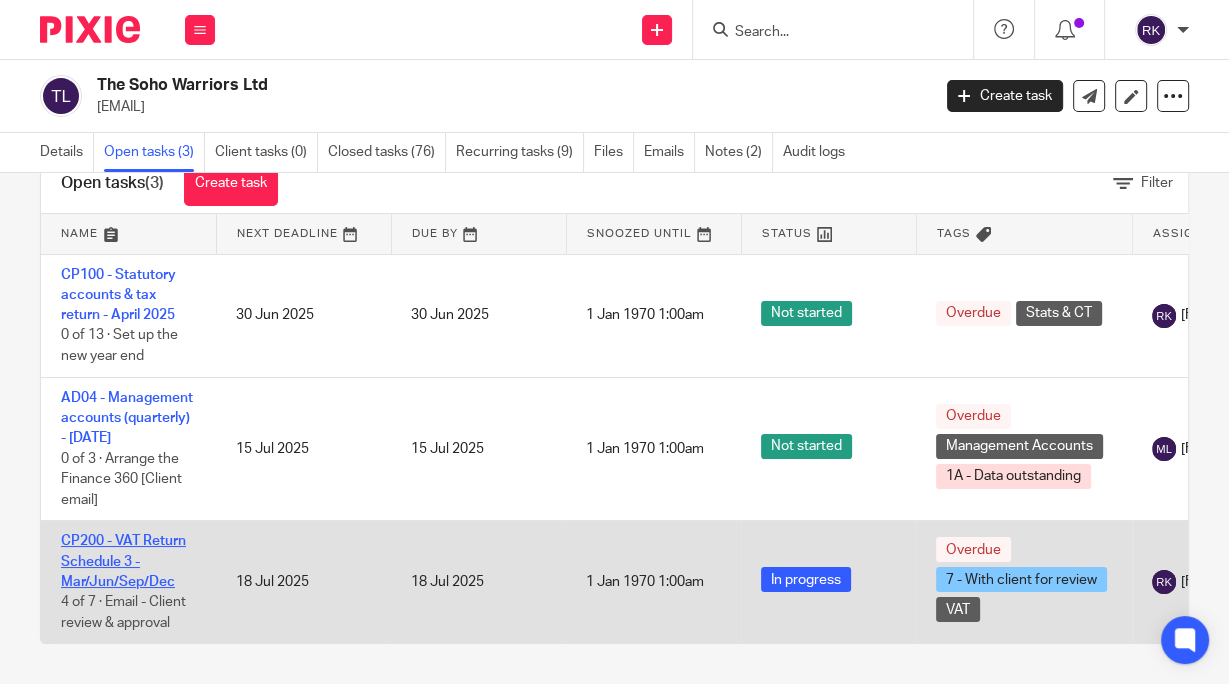 click on "CP200 - VAT Return Schedule 3 - Mar/Jun/Sep/Dec" at bounding box center (123, 561) 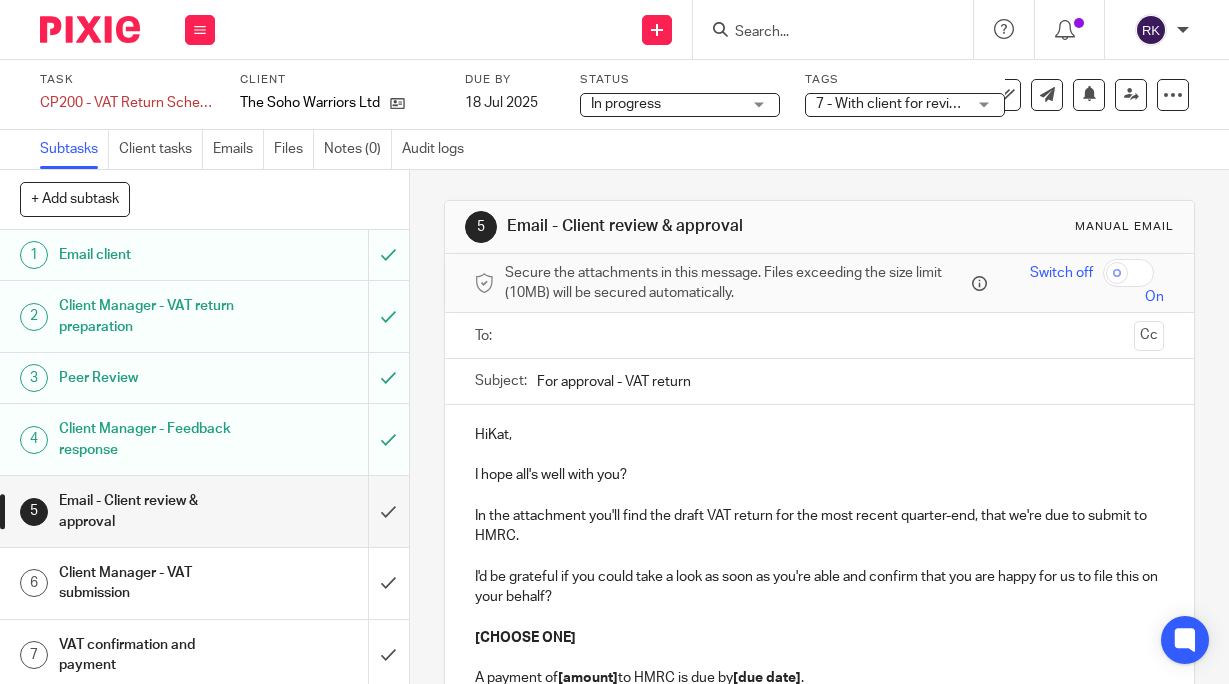 scroll, scrollTop: 0, scrollLeft: 0, axis: both 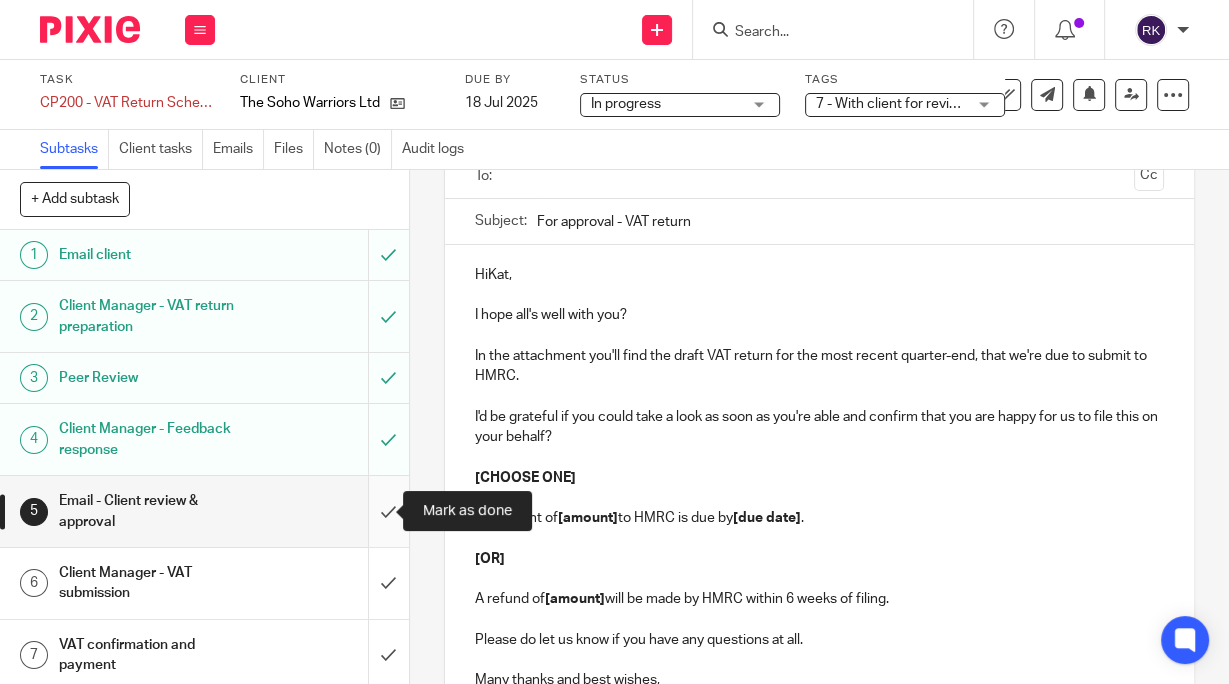 click at bounding box center (204, 511) 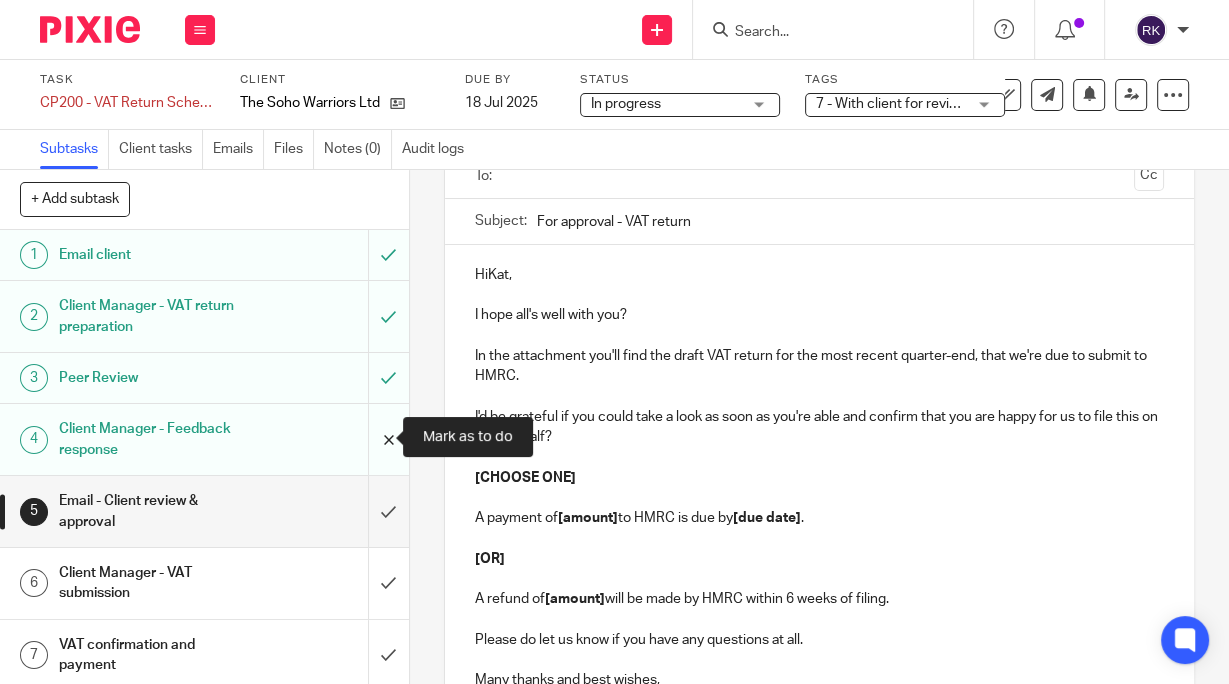 scroll, scrollTop: 5, scrollLeft: 0, axis: vertical 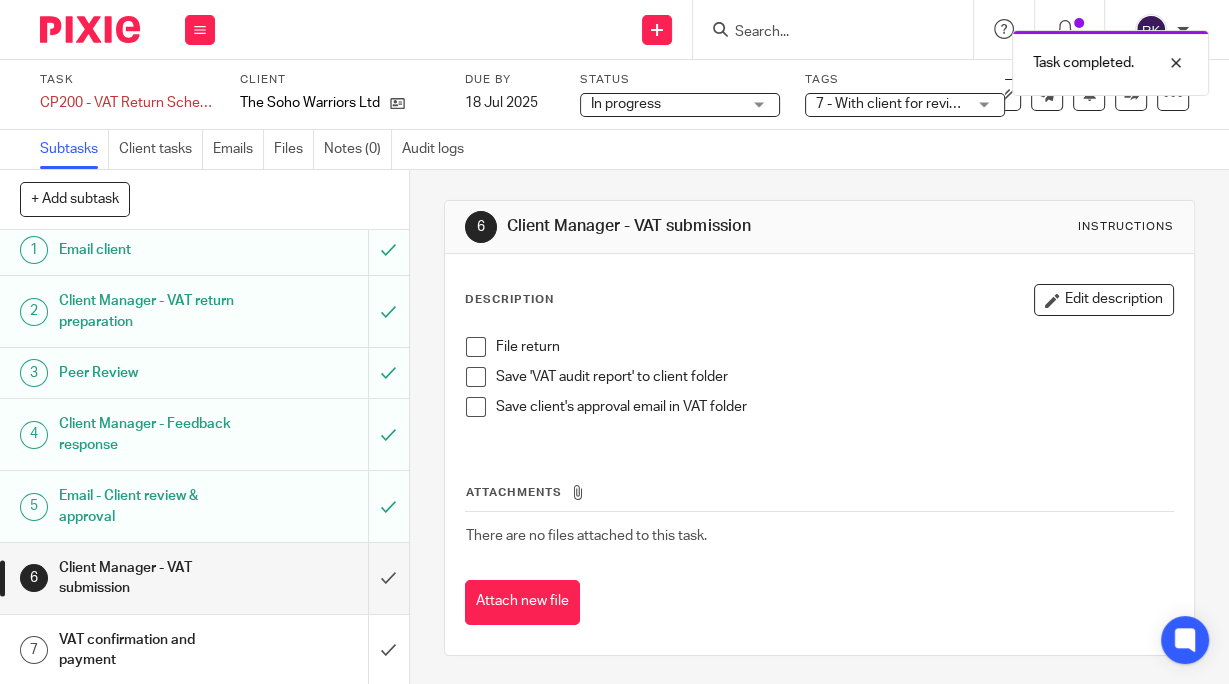click at bounding box center [476, 347] 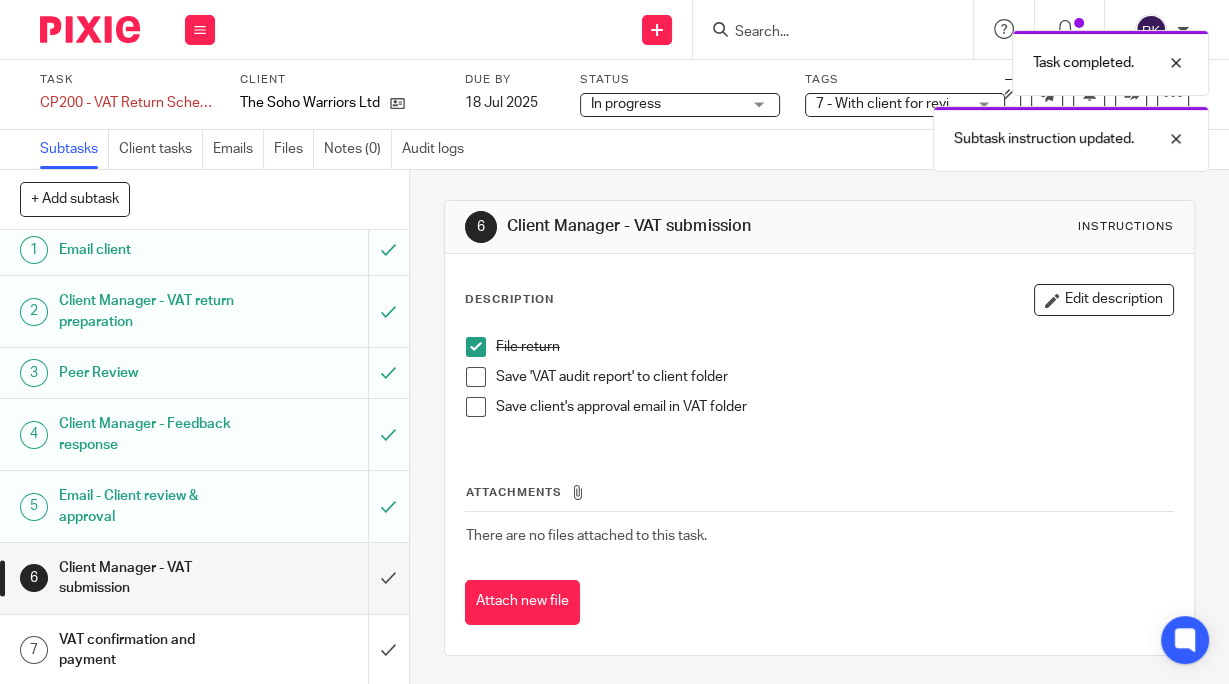 click at bounding box center [476, 377] 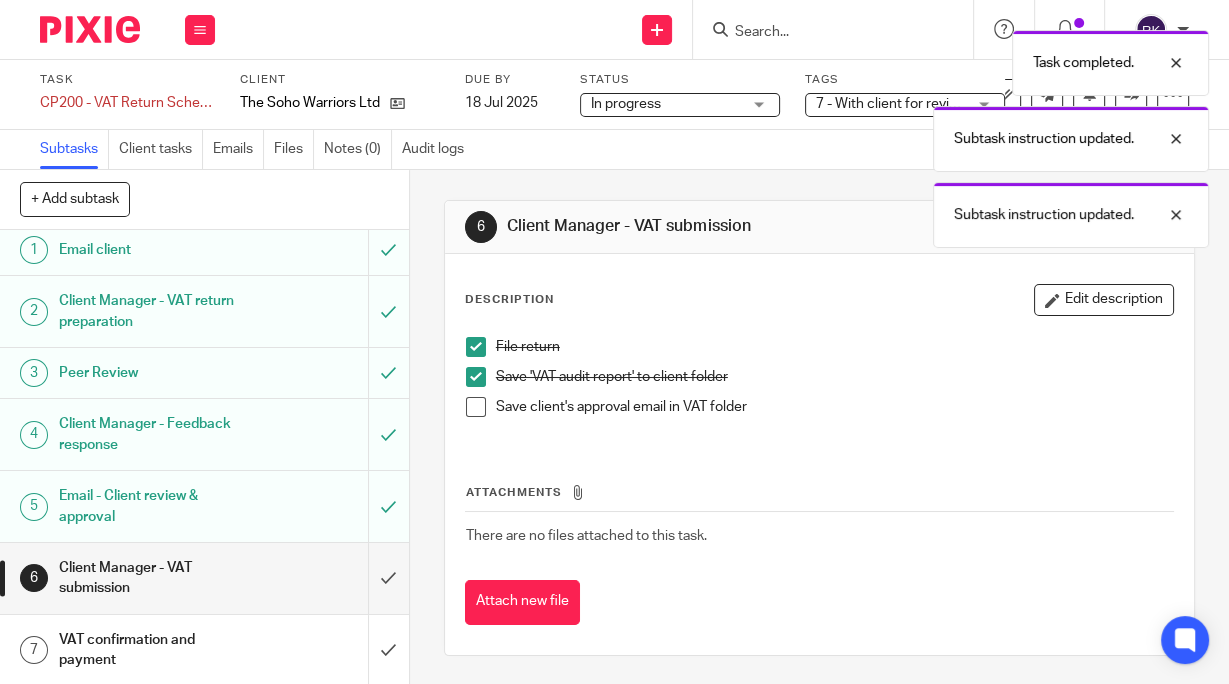 click at bounding box center (476, 407) 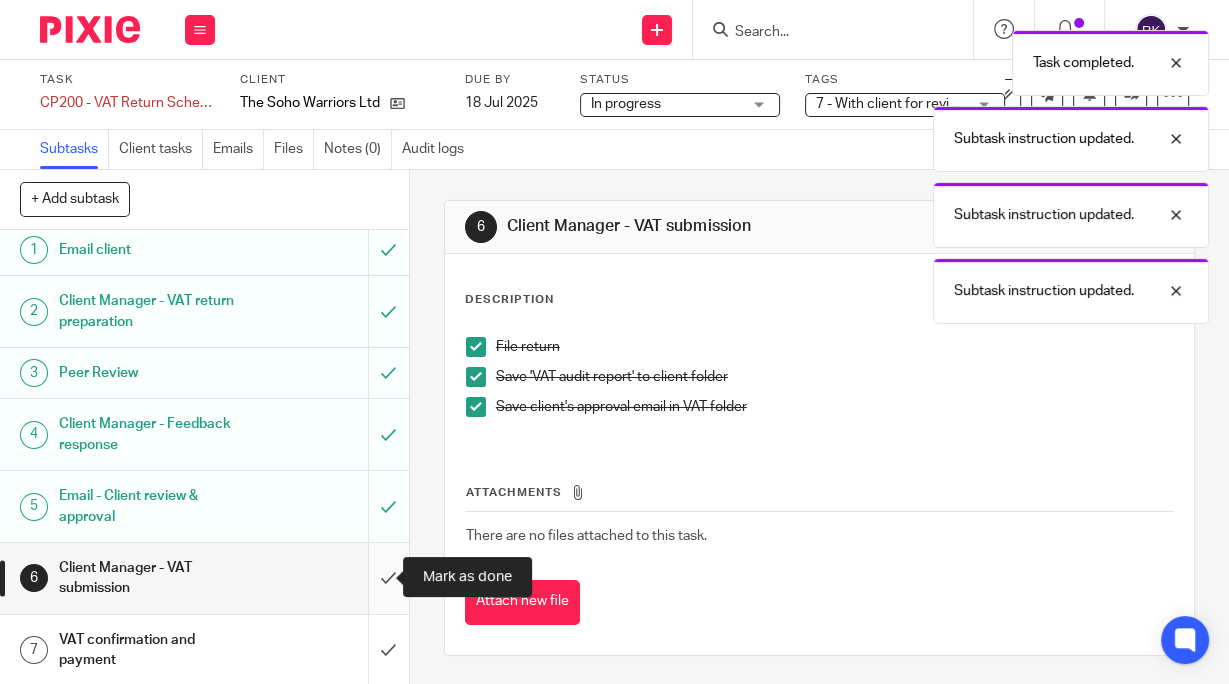 click at bounding box center (204, 578) 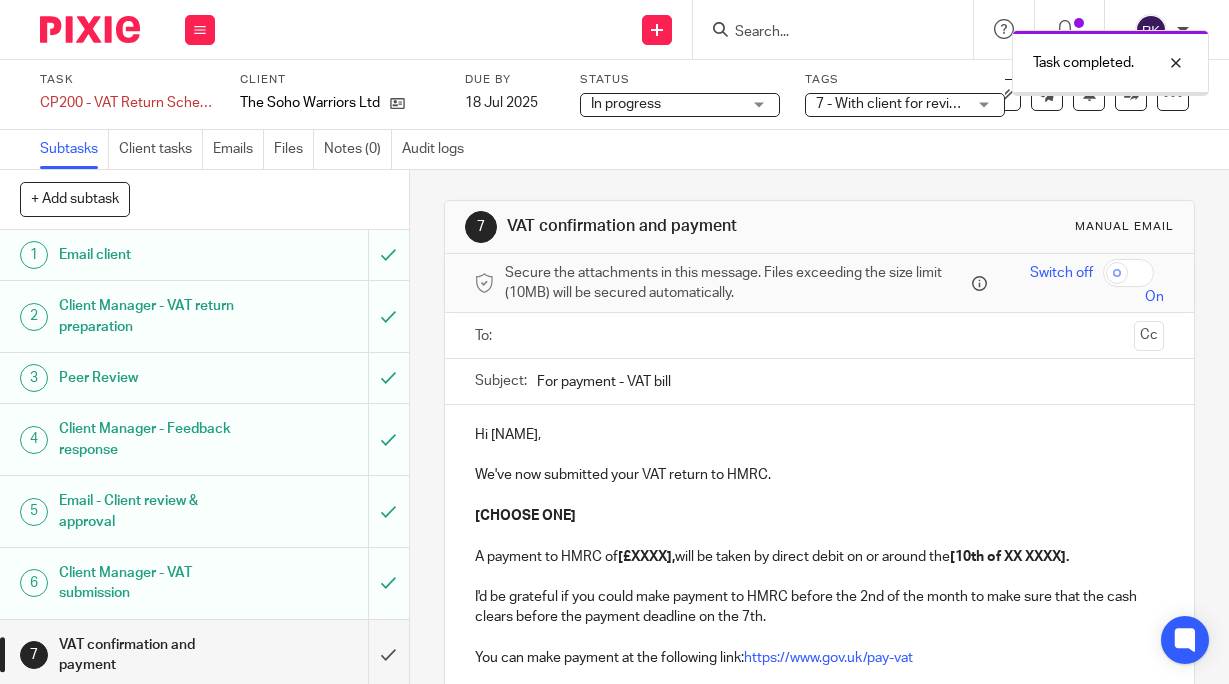 scroll, scrollTop: 0, scrollLeft: 0, axis: both 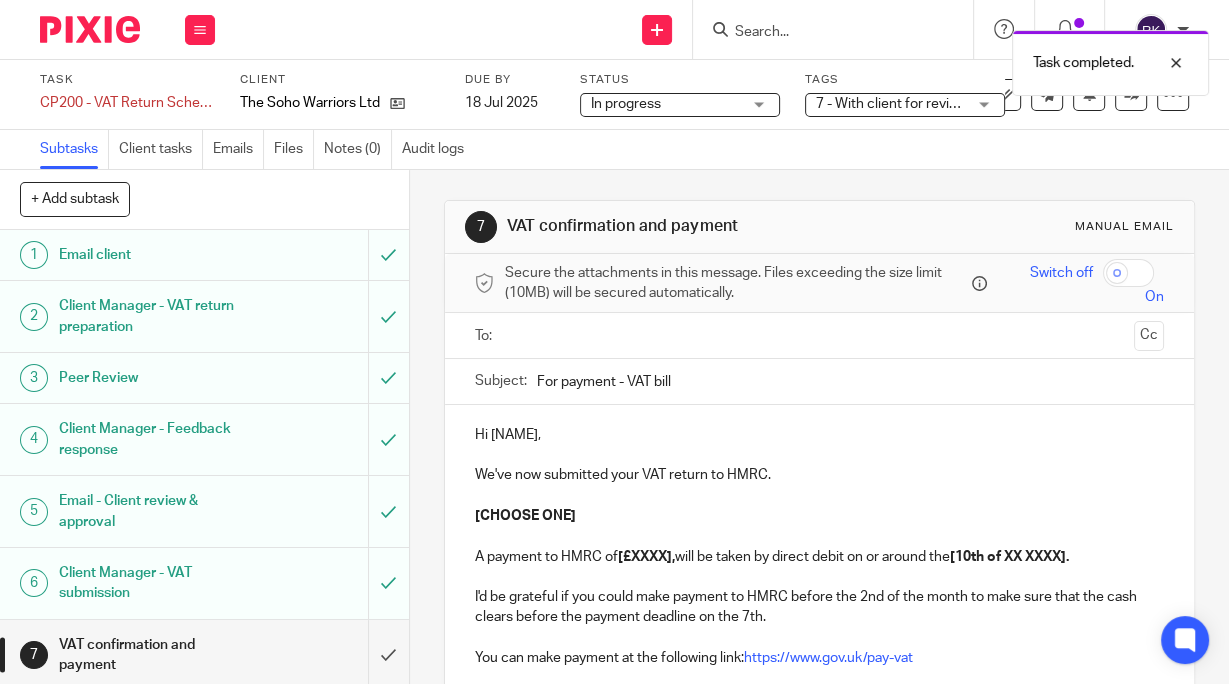 drag, startPoint x: 680, startPoint y: 392, endPoint x: 454, endPoint y: 388, distance: 226.0354 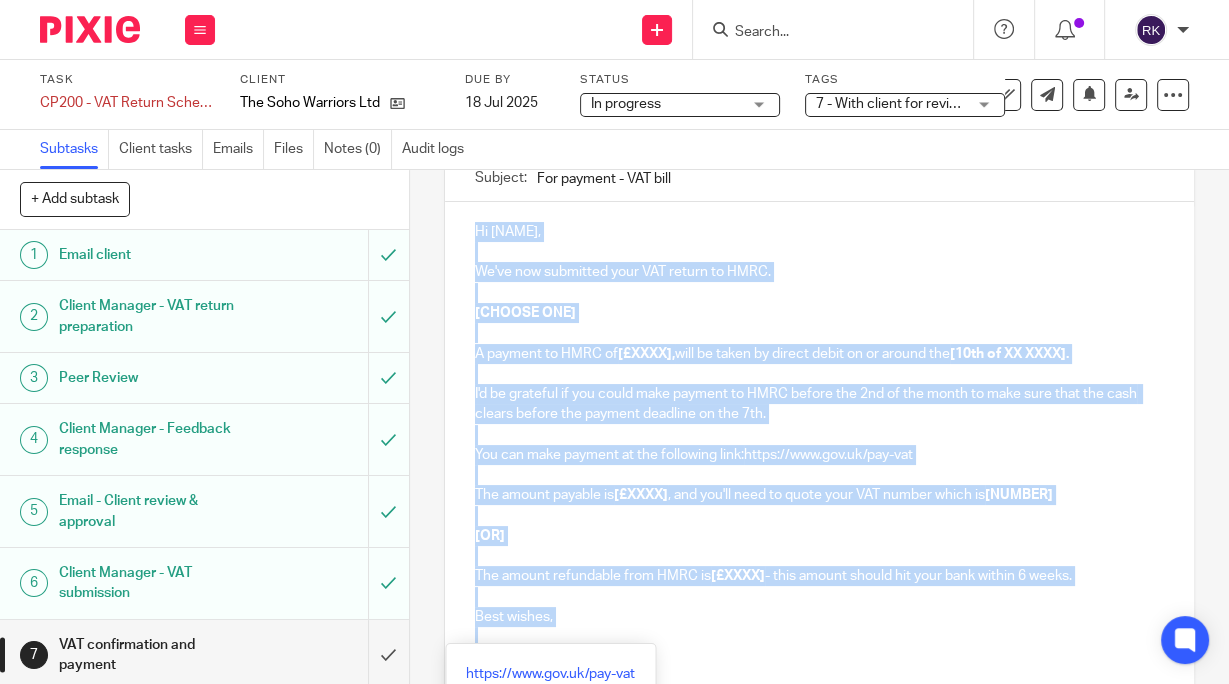 scroll, scrollTop: 357, scrollLeft: 0, axis: vertical 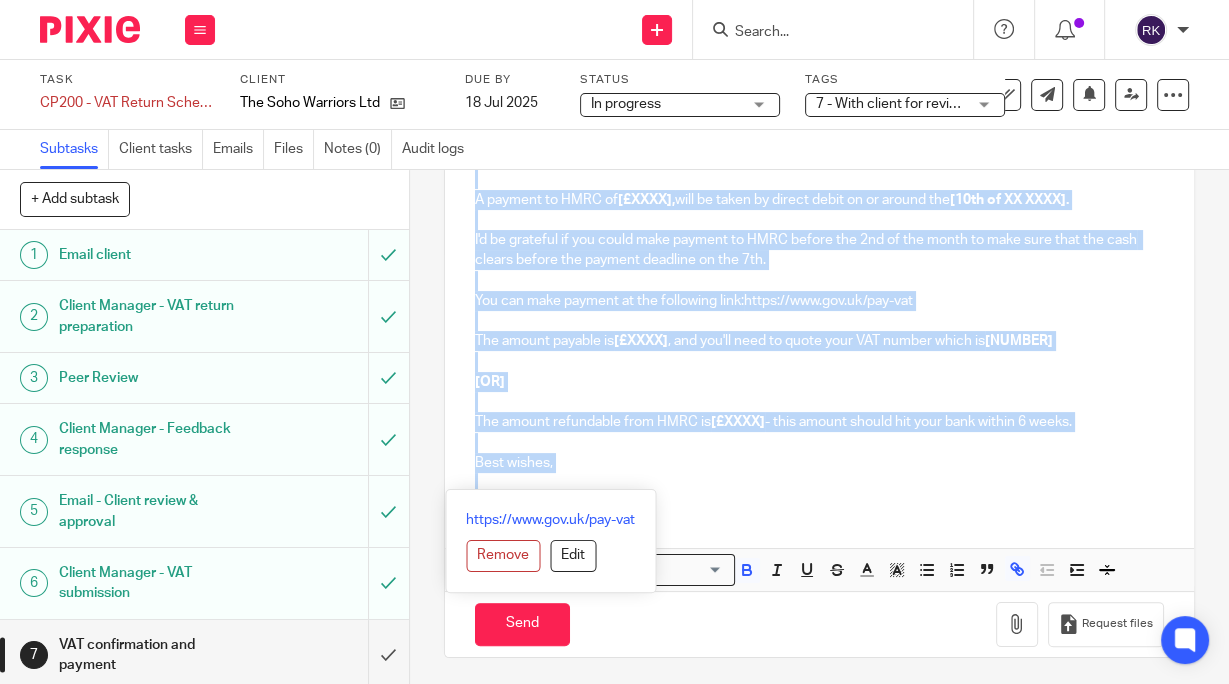 drag, startPoint x: 465, startPoint y: 427, endPoint x: 772, endPoint y: 721, distance: 425.0706 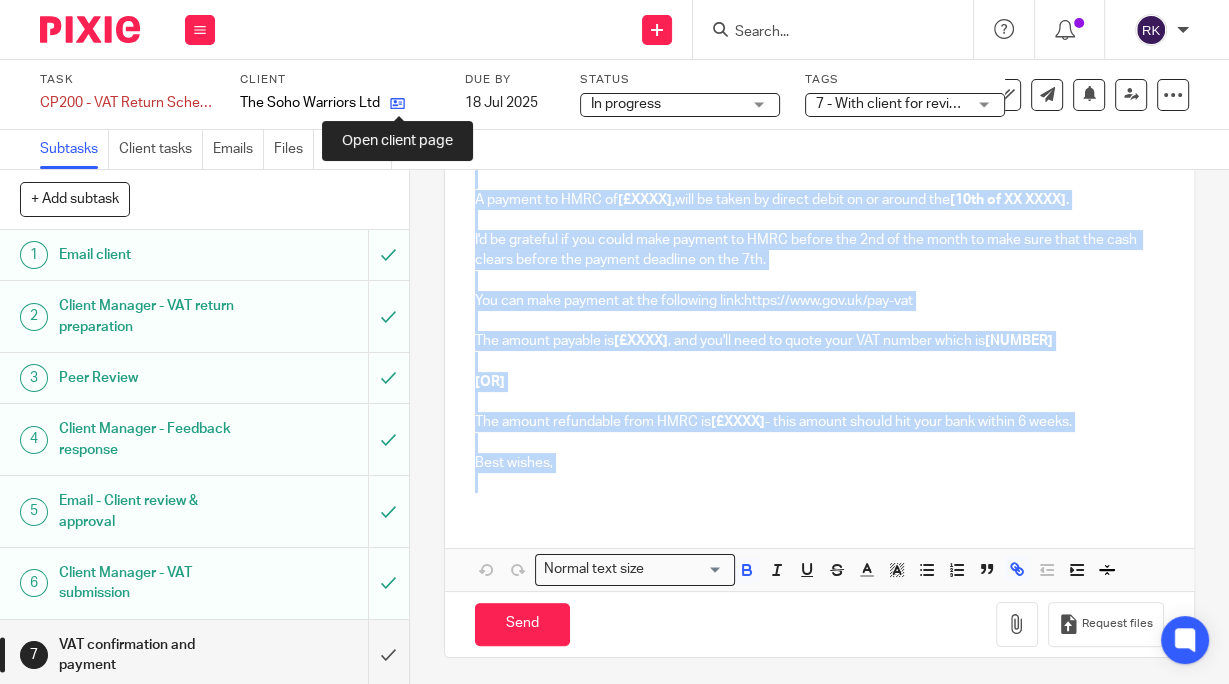 click at bounding box center [397, 103] 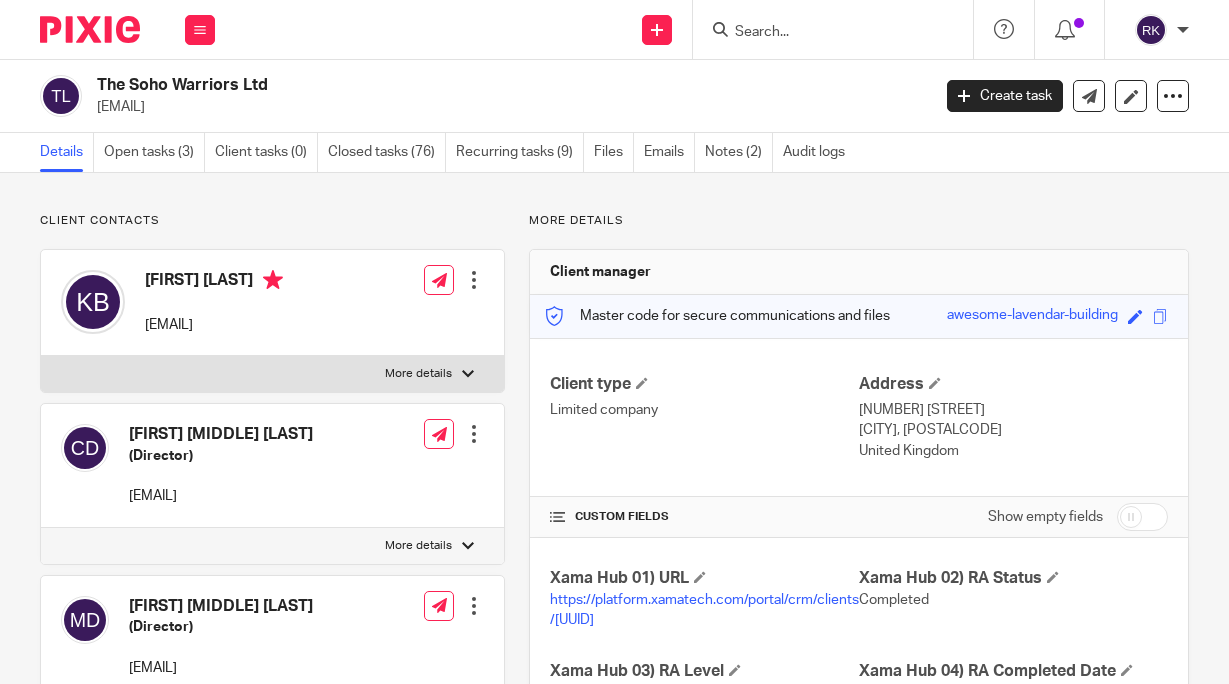 scroll, scrollTop: 0, scrollLeft: 0, axis: both 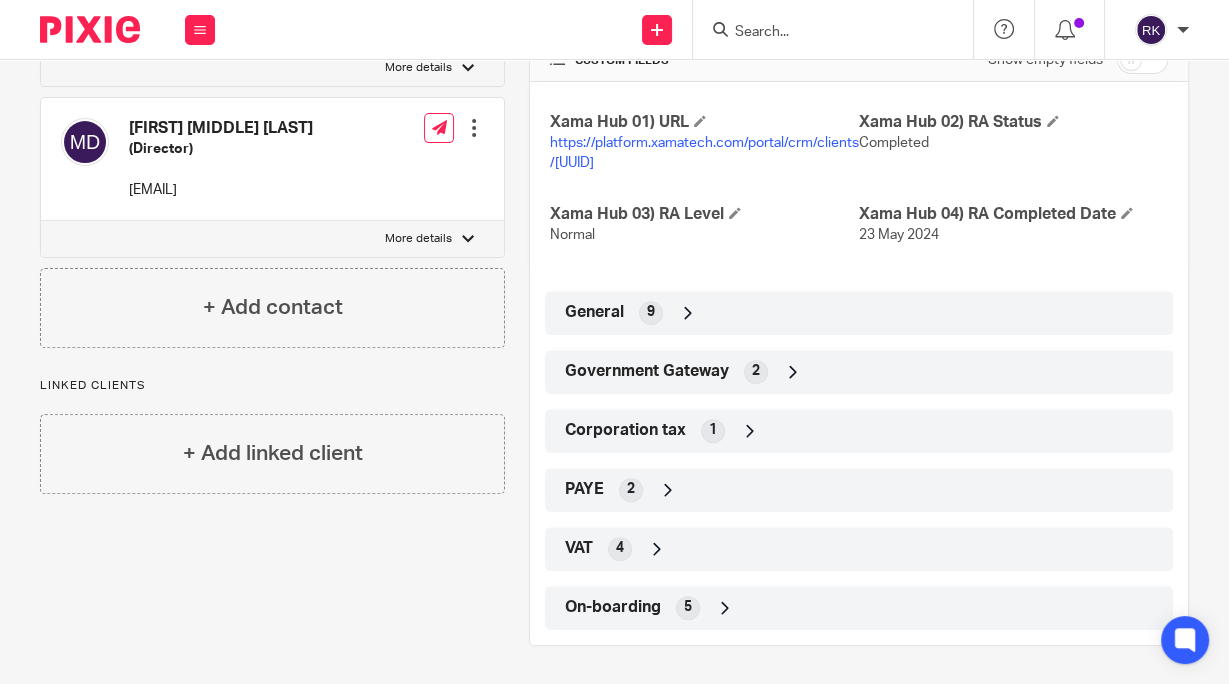 click on "VAT   4" at bounding box center (859, 549) 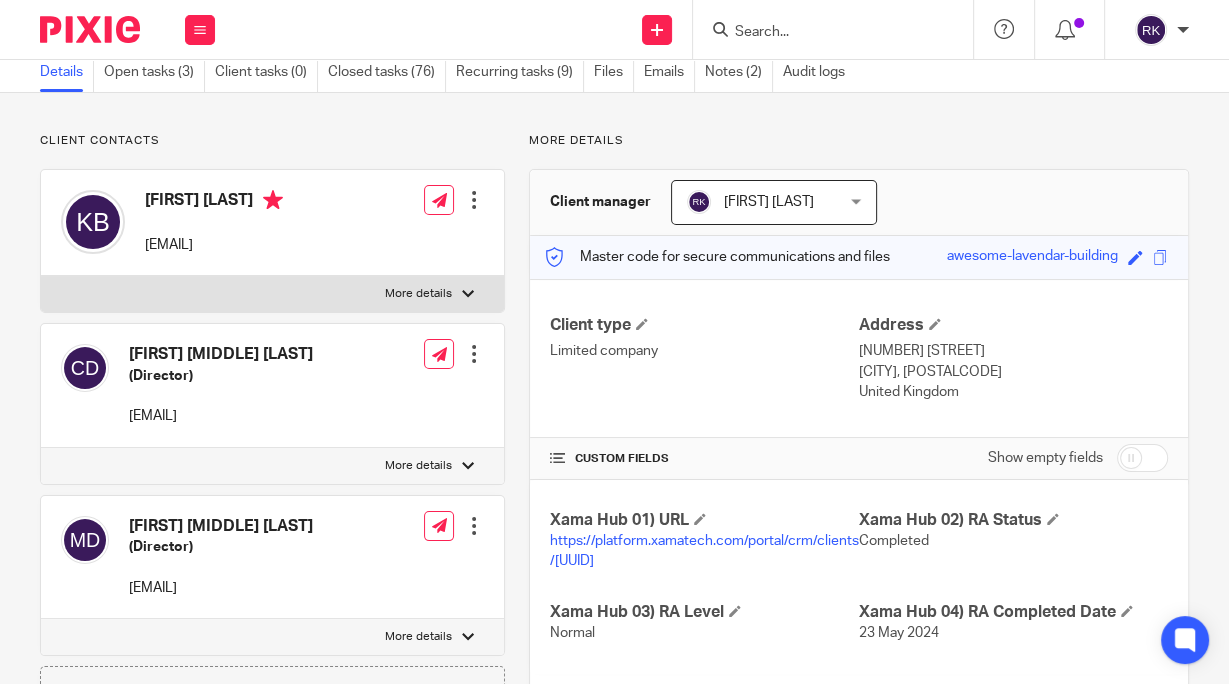 scroll, scrollTop: 320, scrollLeft: 0, axis: vertical 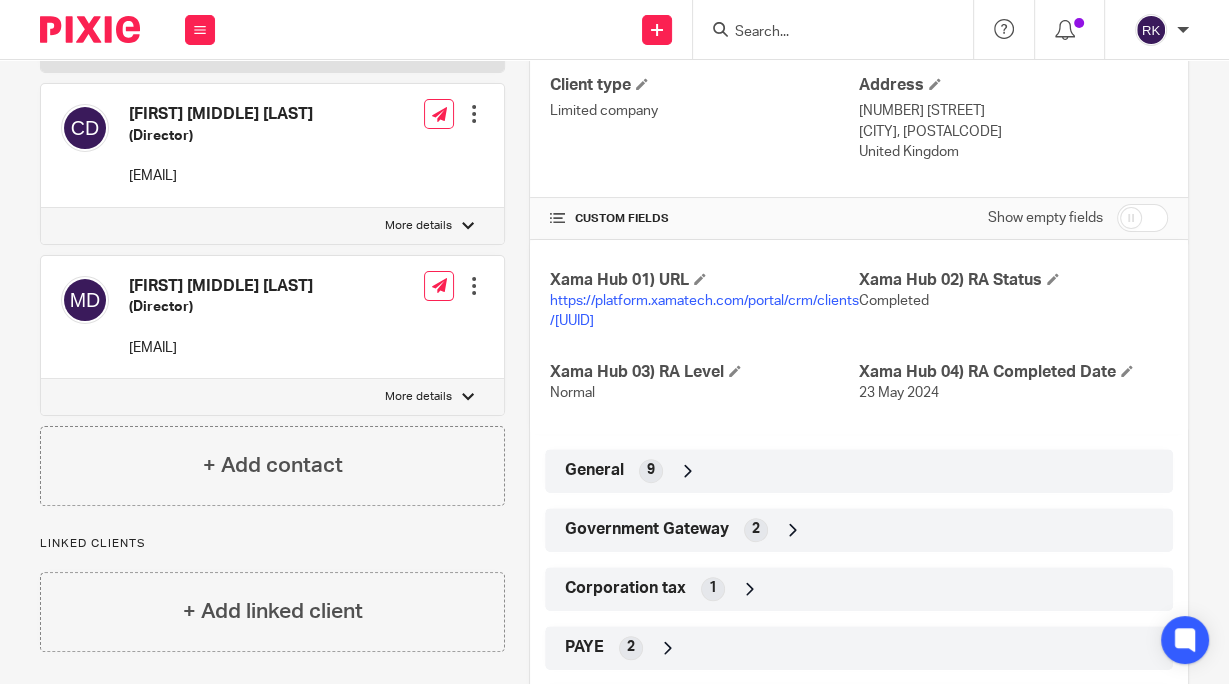 click on "General [NUMBER]" at bounding box center (859, 471) 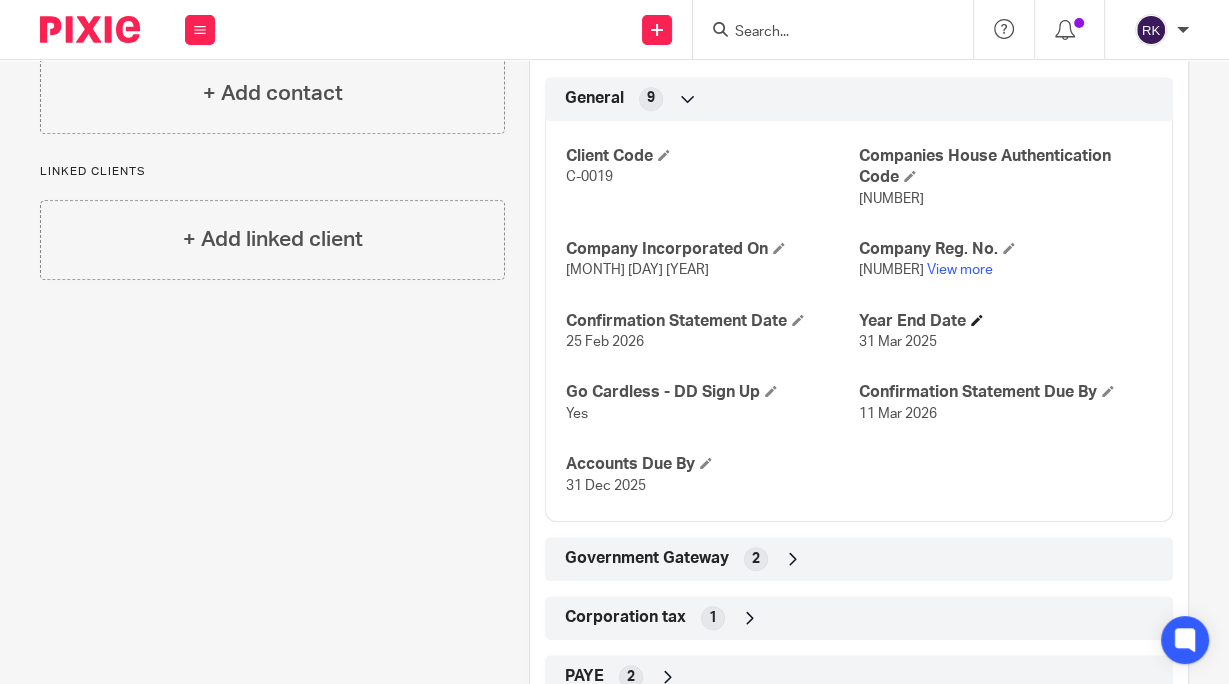 scroll, scrollTop: 720, scrollLeft: 0, axis: vertical 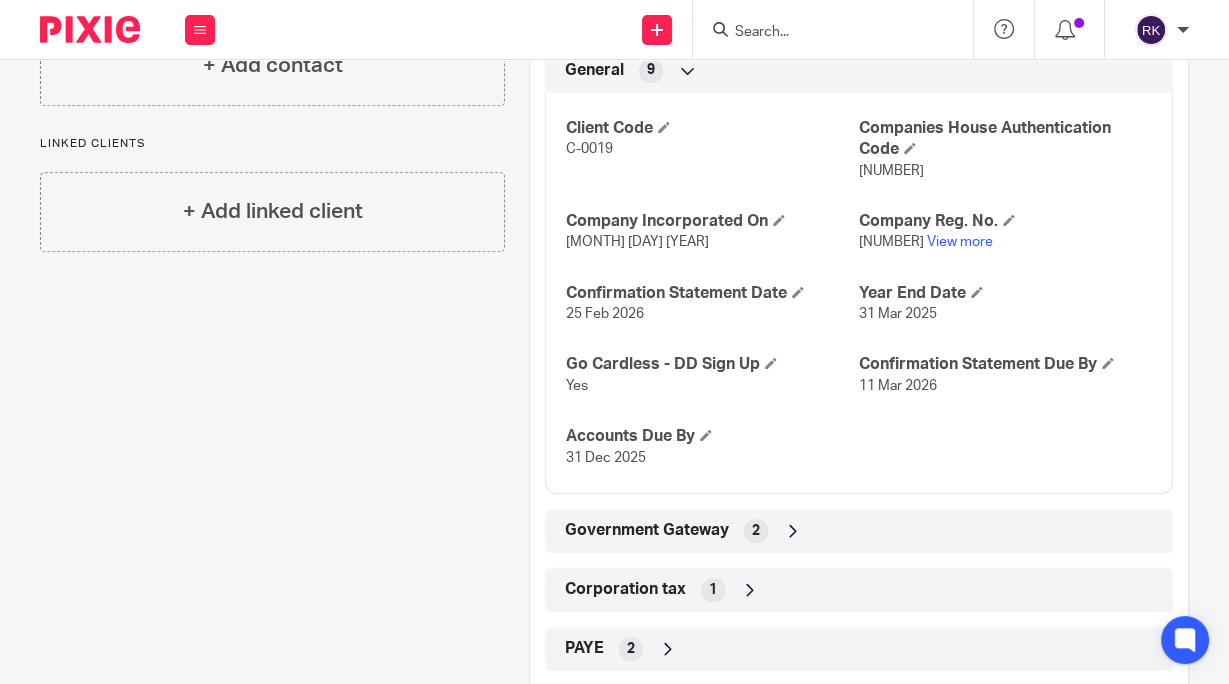 click on "2" at bounding box center [756, 531] 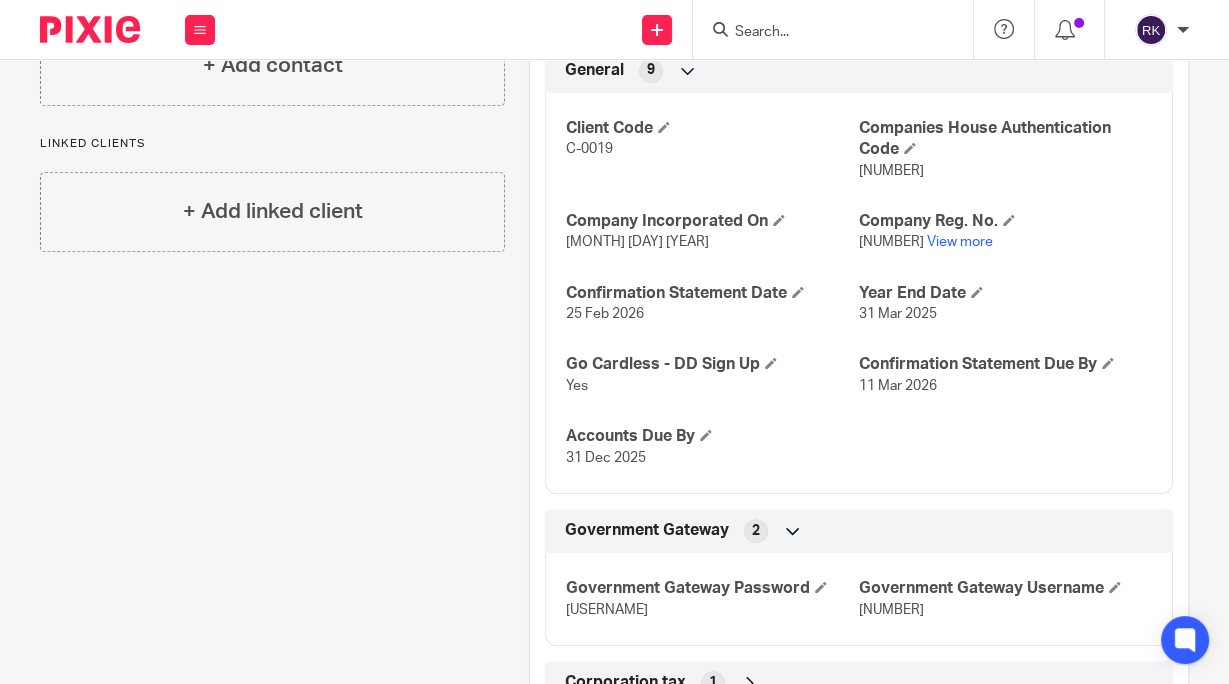 drag, startPoint x: 956, startPoint y: 608, endPoint x: 852, endPoint y: 612, distance: 104.0769 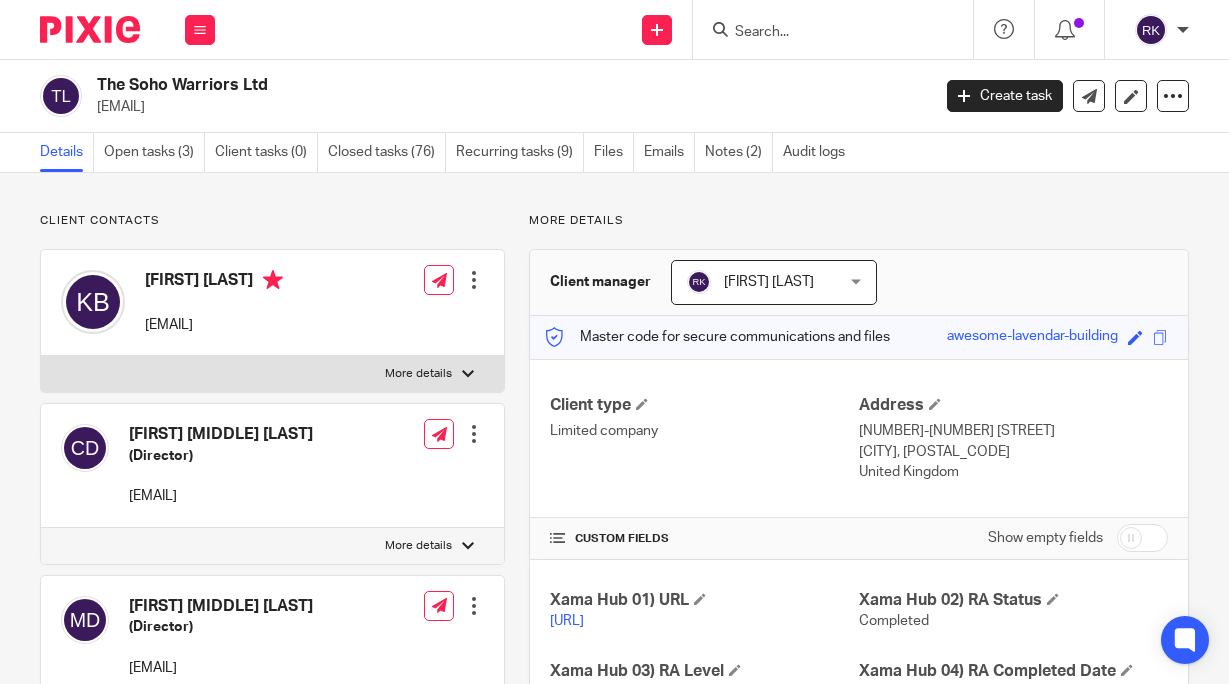 scroll, scrollTop: 0, scrollLeft: 0, axis: both 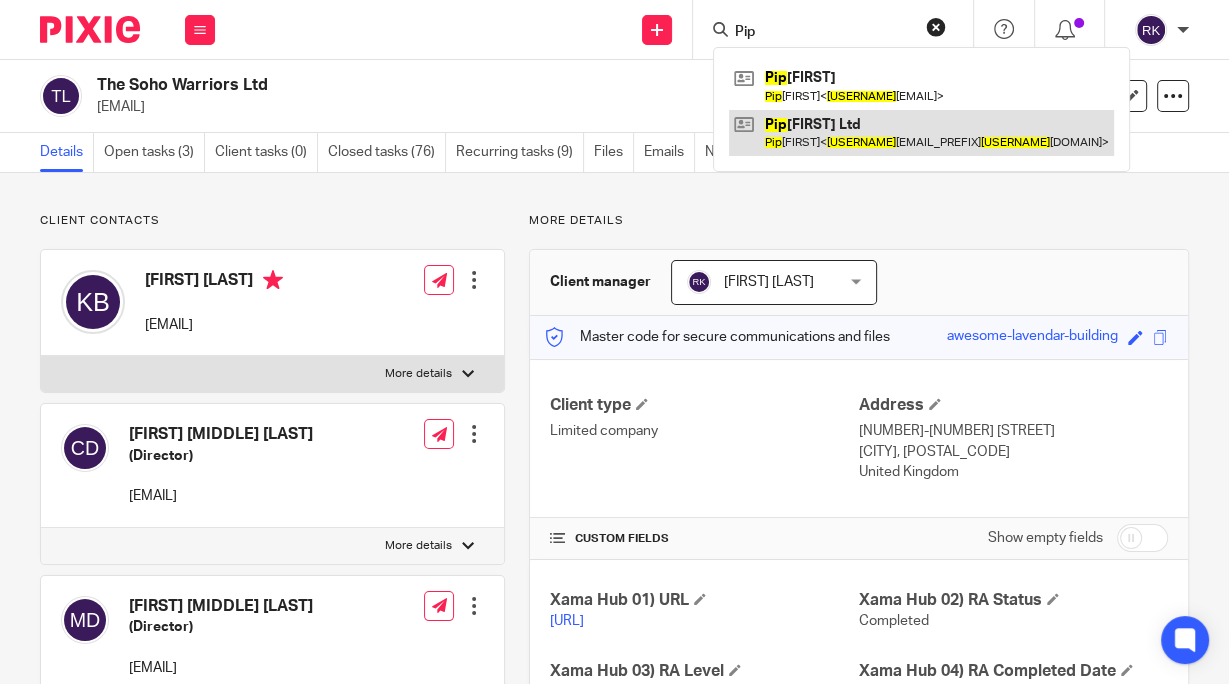 type on "Pip" 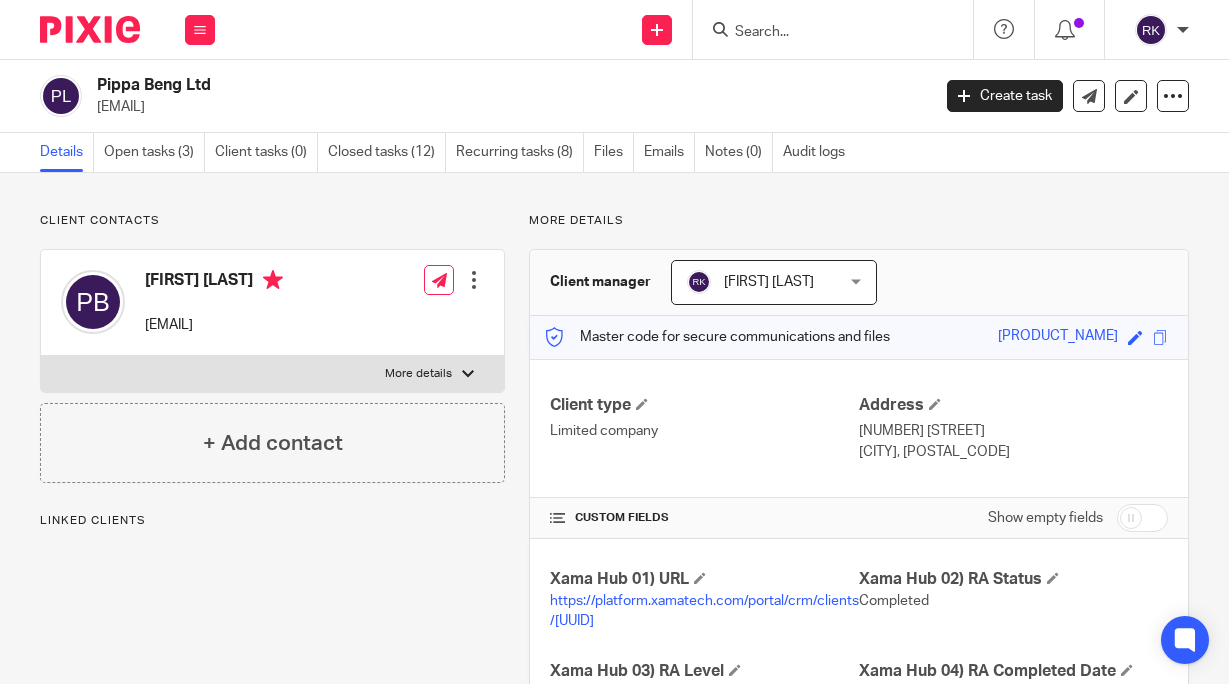scroll, scrollTop: 0, scrollLeft: 0, axis: both 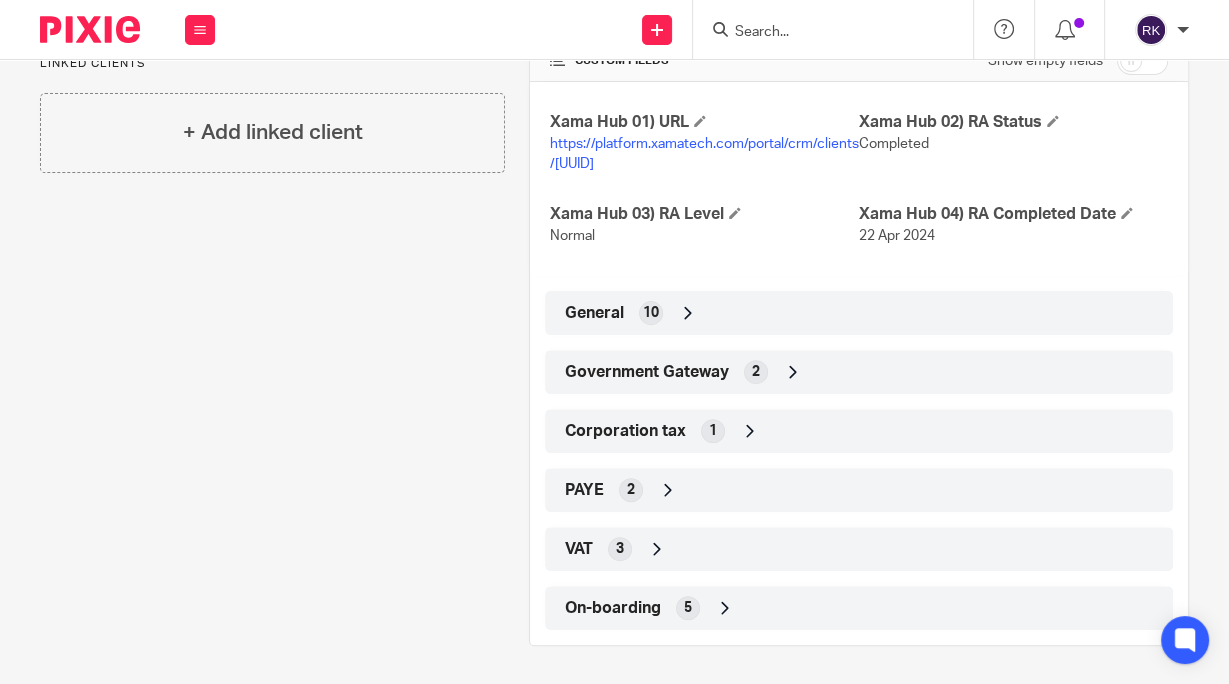 click on "VAT   3" at bounding box center (859, 549) 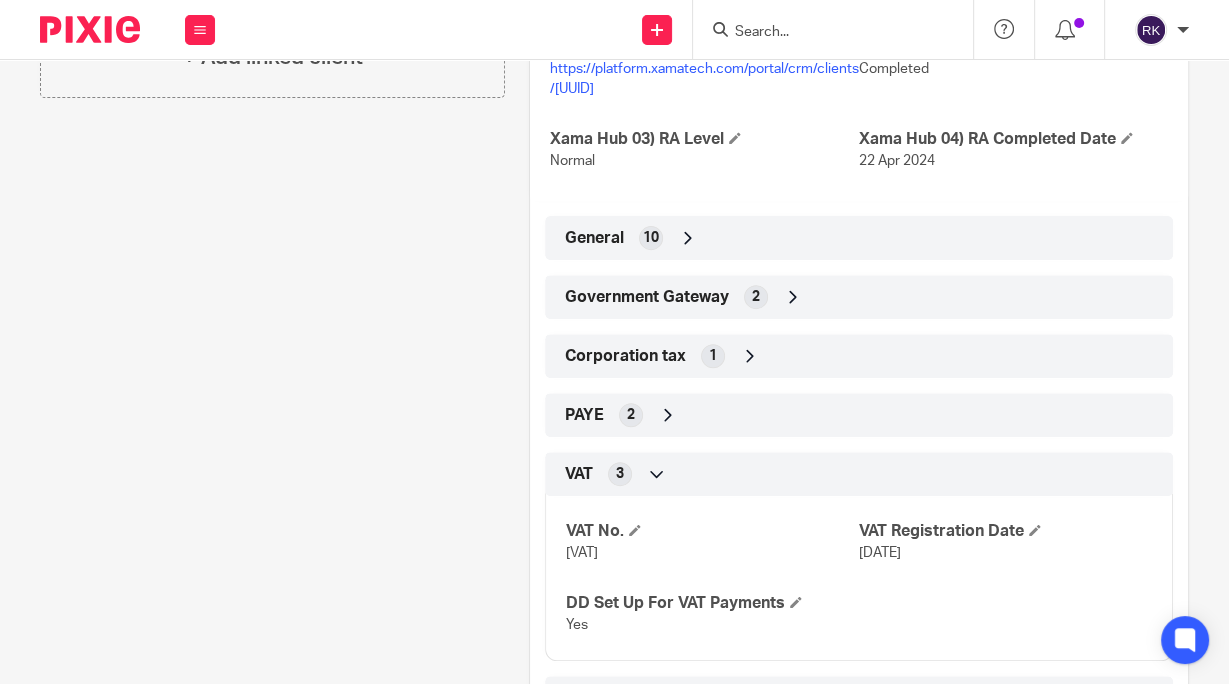 scroll, scrollTop: 622, scrollLeft: 0, axis: vertical 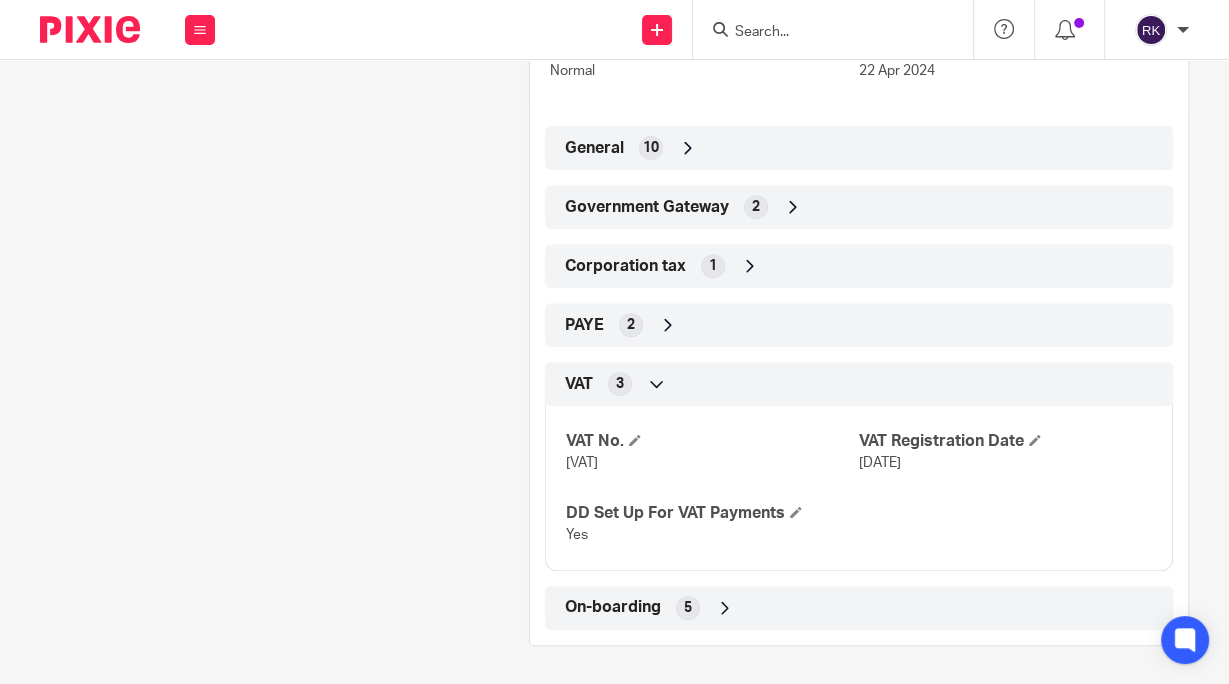 drag, startPoint x: 640, startPoint y: 463, endPoint x: 558, endPoint y: 460, distance: 82.05486 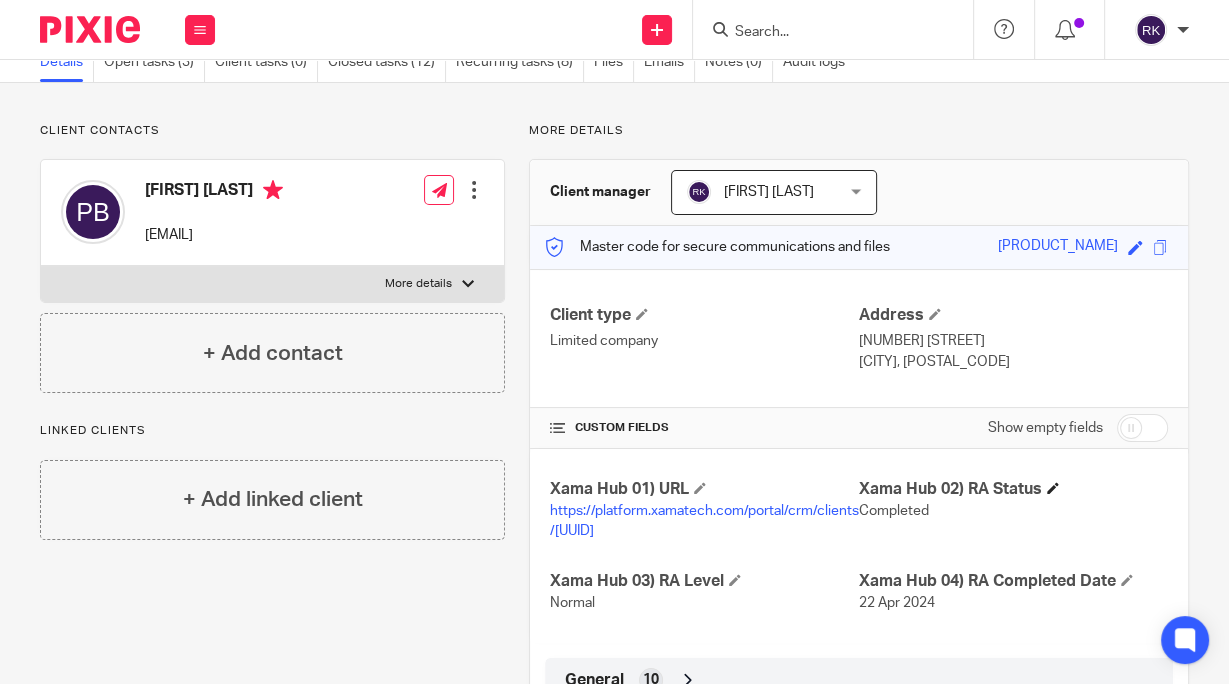 scroll, scrollTop: 62, scrollLeft: 0, axis: vertical 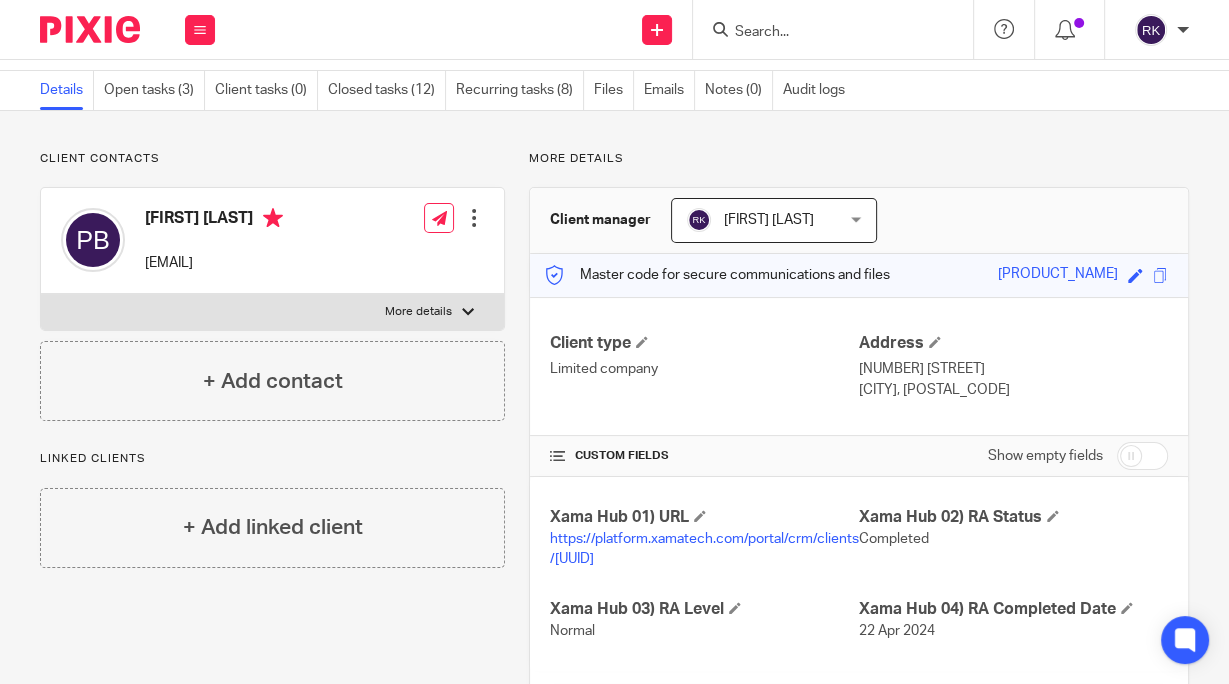 drag, startPoint x: 864, startPoint y: 370, endPoint x: 988, endPoint y: 385, distance: 124.90396 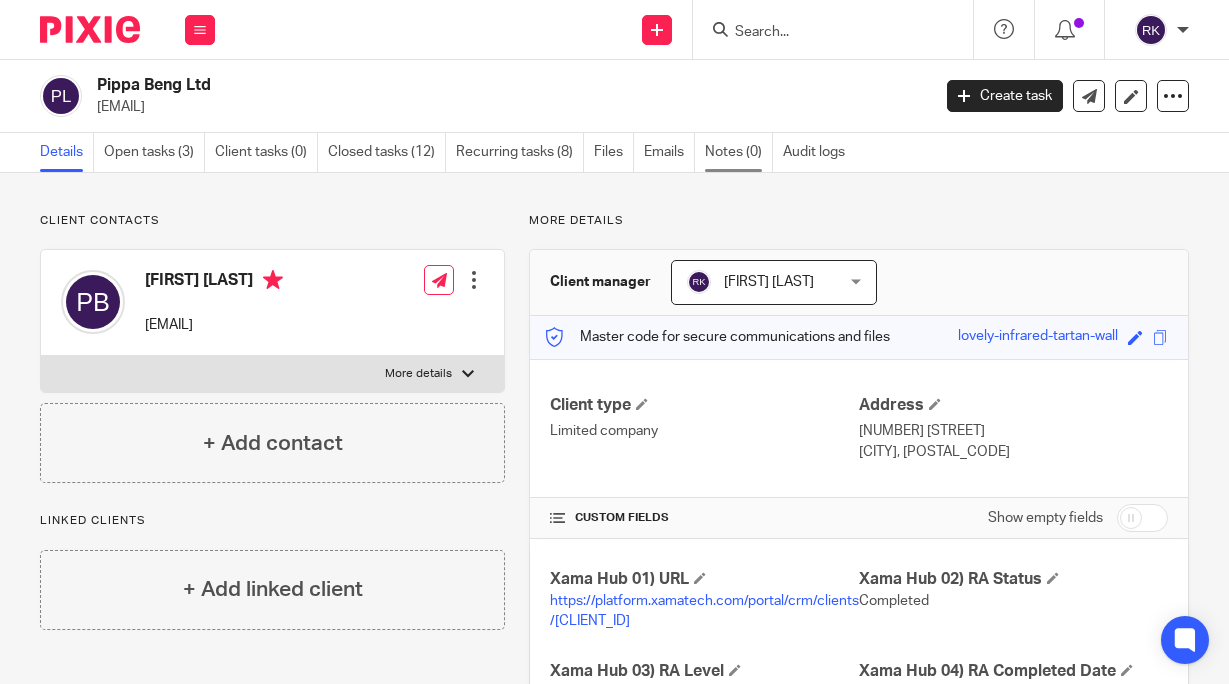 scroll, scrollTop: 0, scrollLeft: 0, axis: both 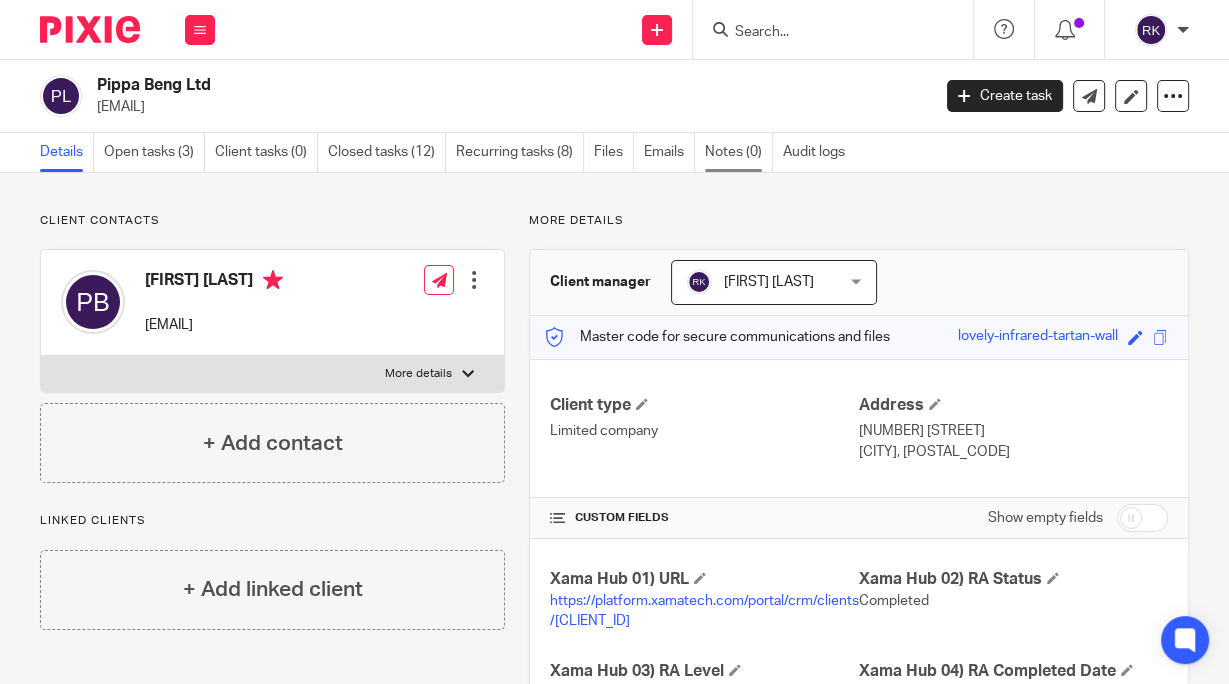 click on "Notes (0)" at bounding box center (739, 152) 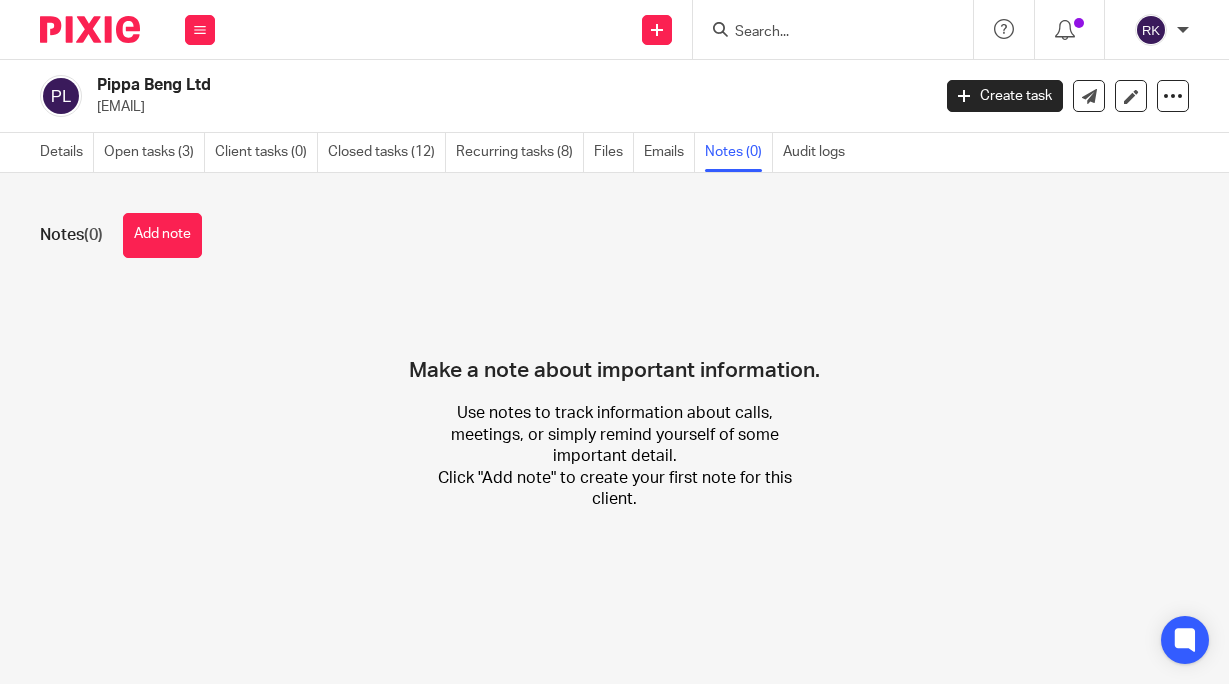 scroll, scrollTop: 0, scrollLeft: 0, axis: both 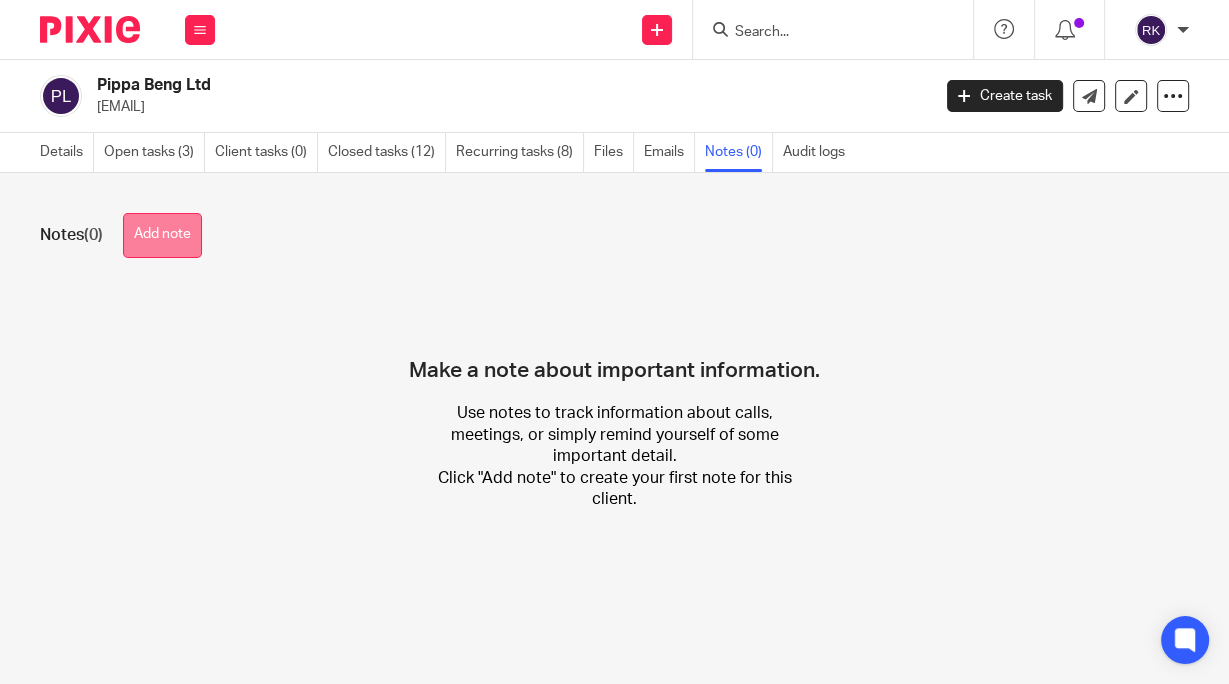 click on "Add note" at bounding box center [162, 235] 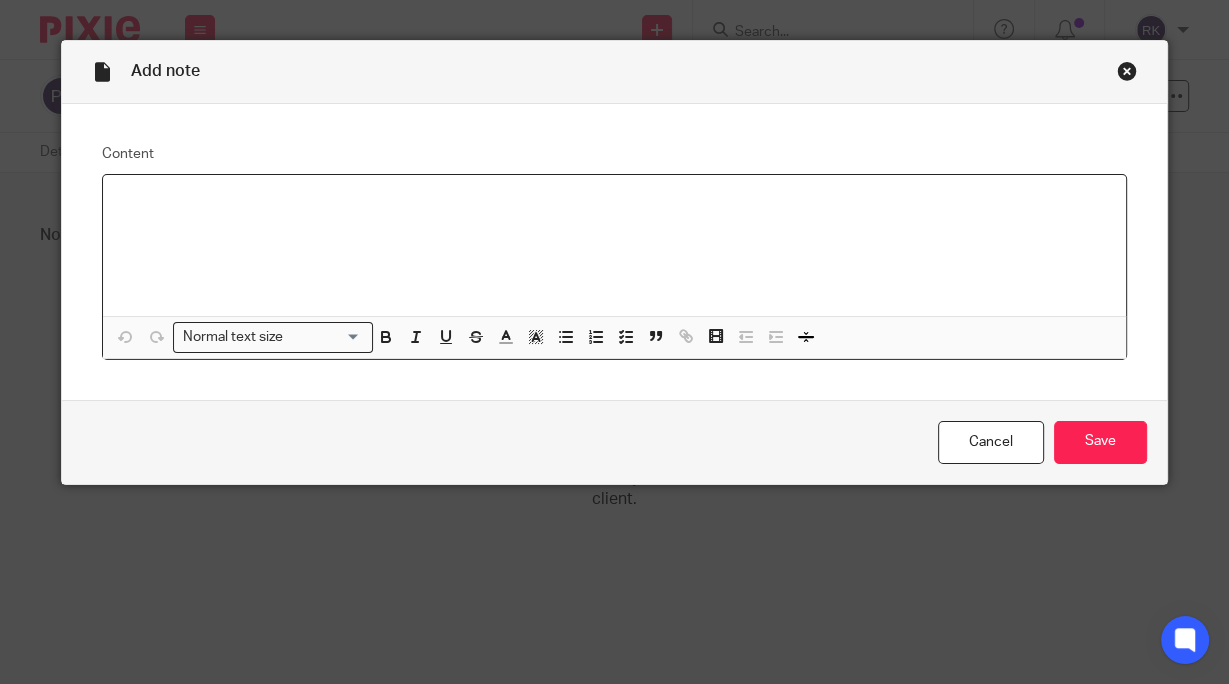 click at bounding box center (614, 245) 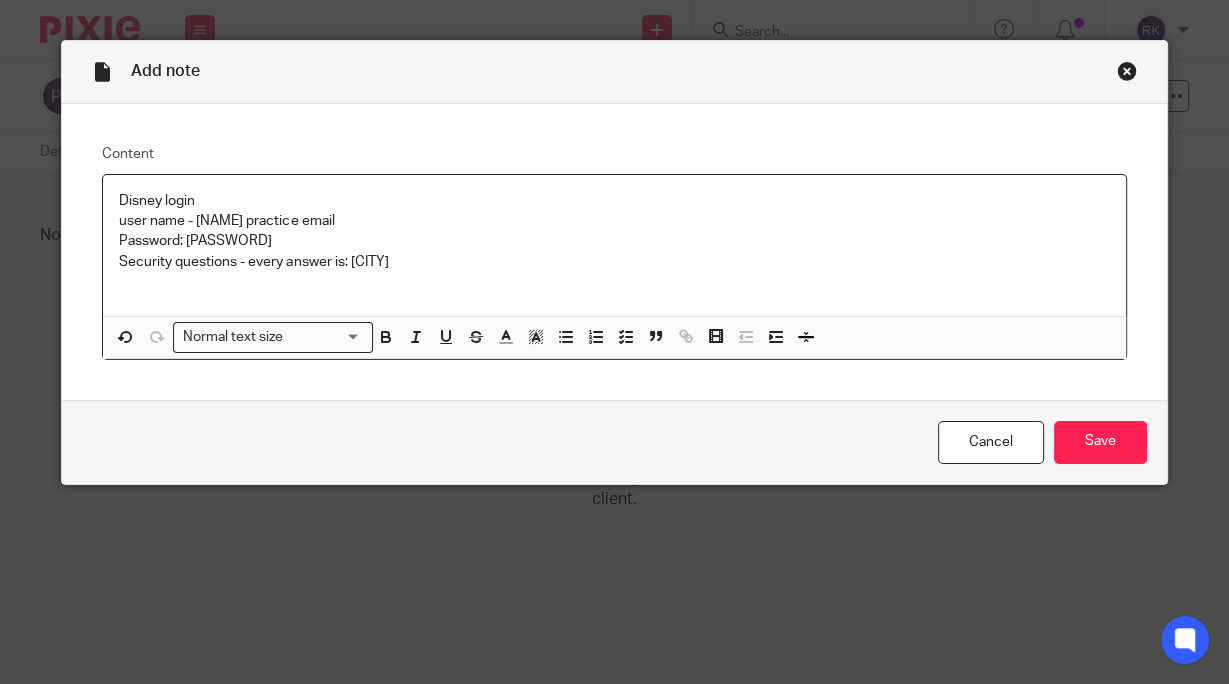 click on "Disney login" at bounding box center (614, 201) 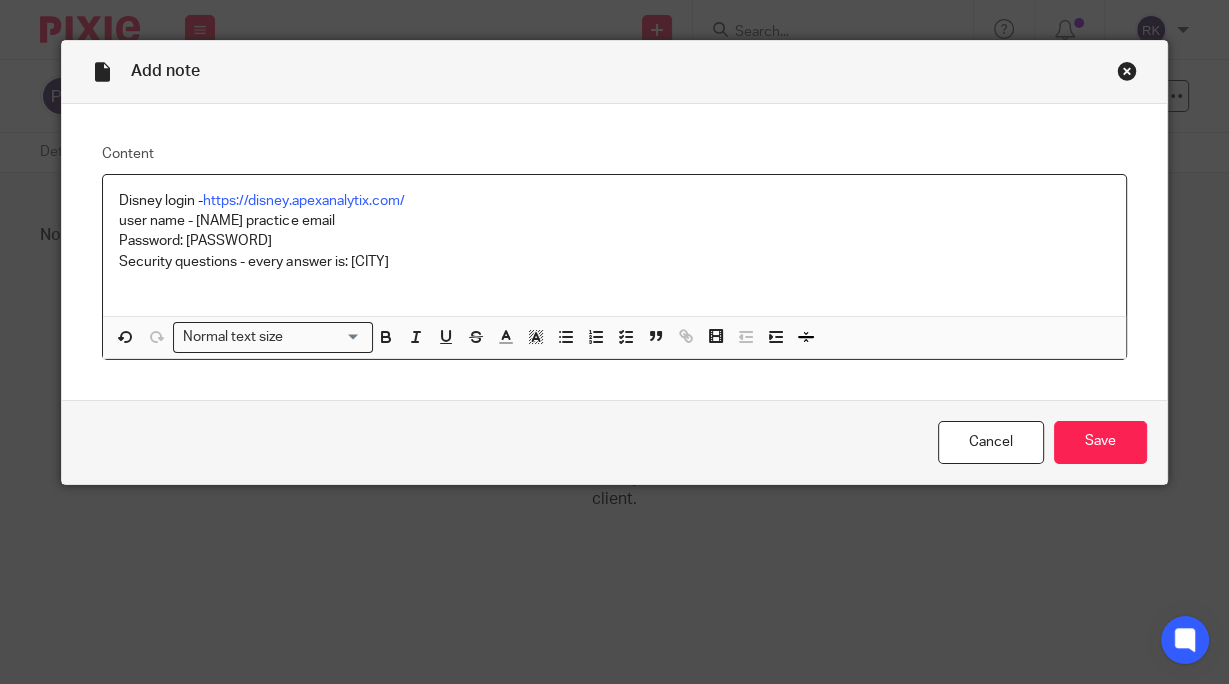 click on "Security questions - every answer is: [CITY]" at bounding box center (614, 262) 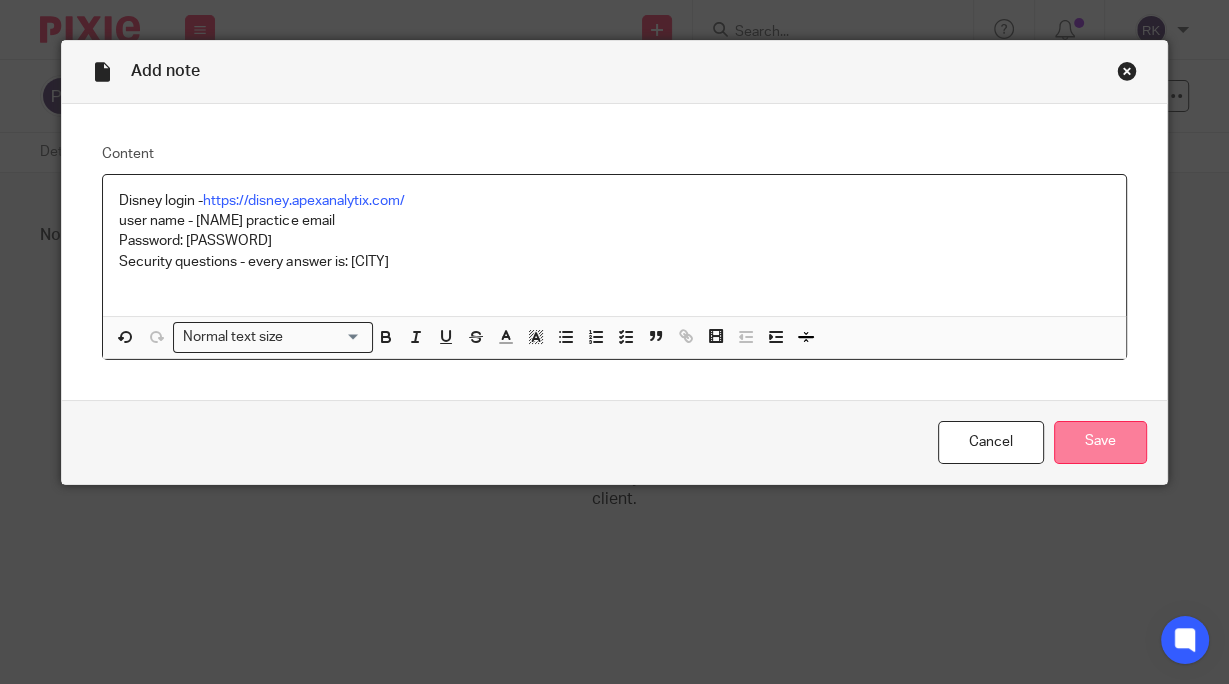 click on "Save" at bounding box center (1100, 442) 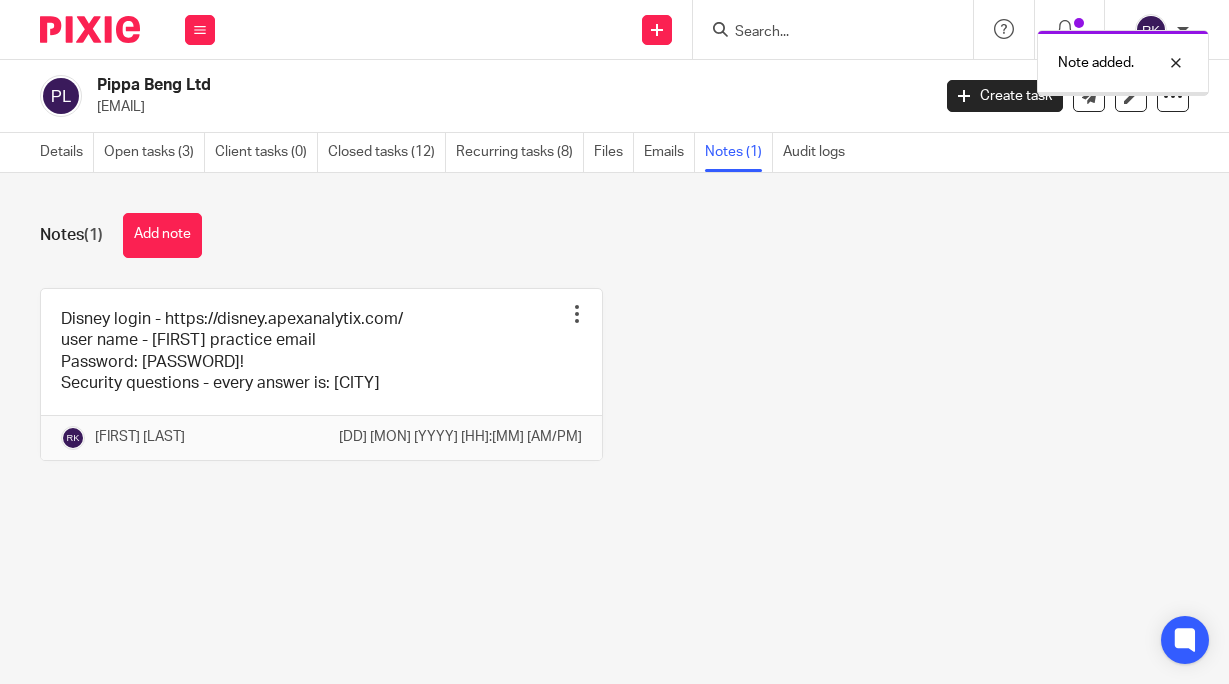 scroll, scrollTop: 0, scrollLeft: 0, axis: both 